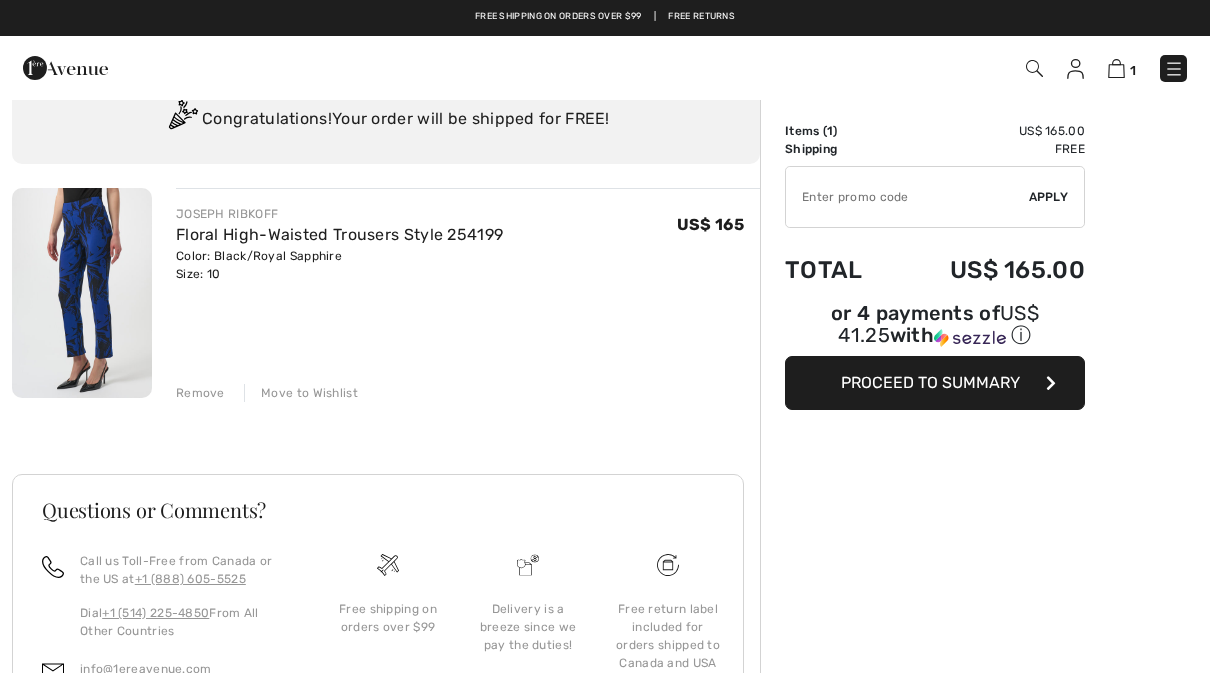 scroll, scrollTop: 0, scrollLeft: 0, axis: both 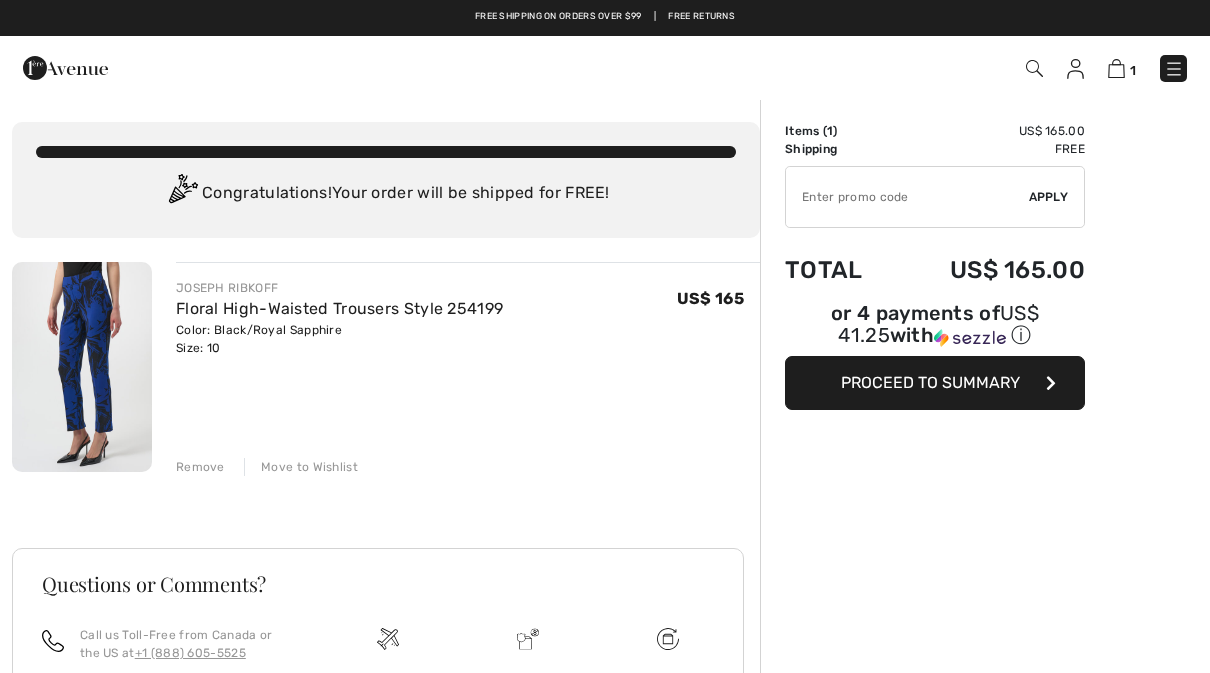 click at bounding box center [1034, 68] 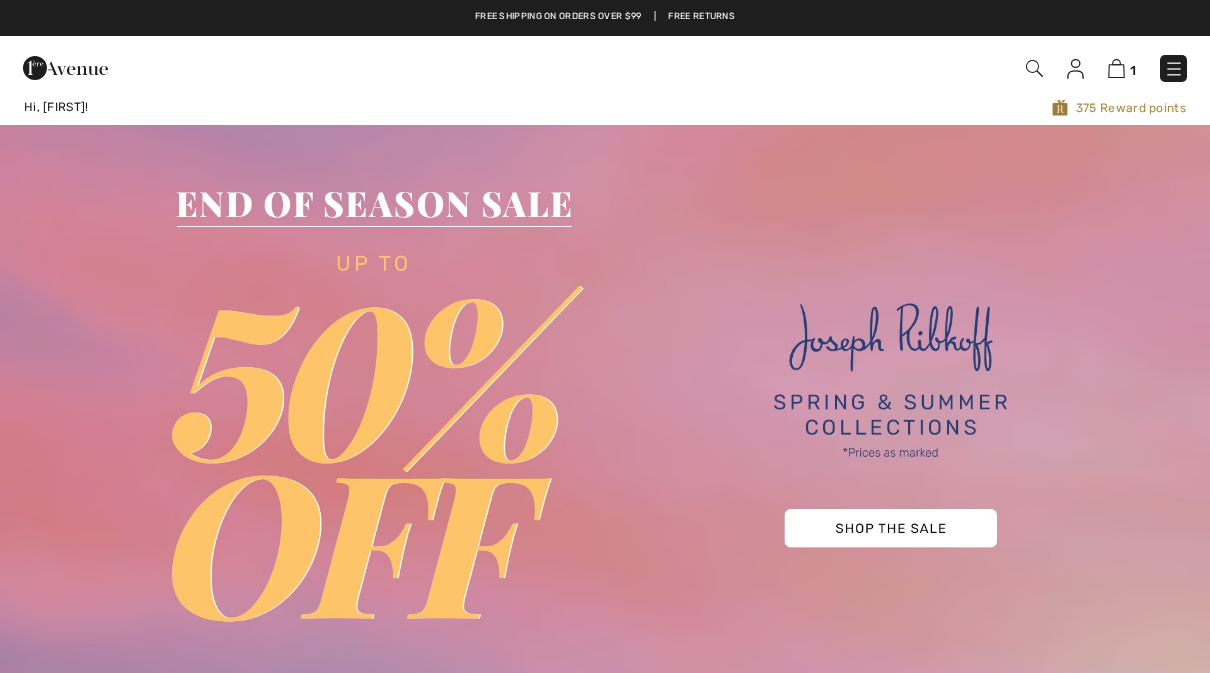 scroll, scrollTop: 0, scrollLeft: 0, axis: both 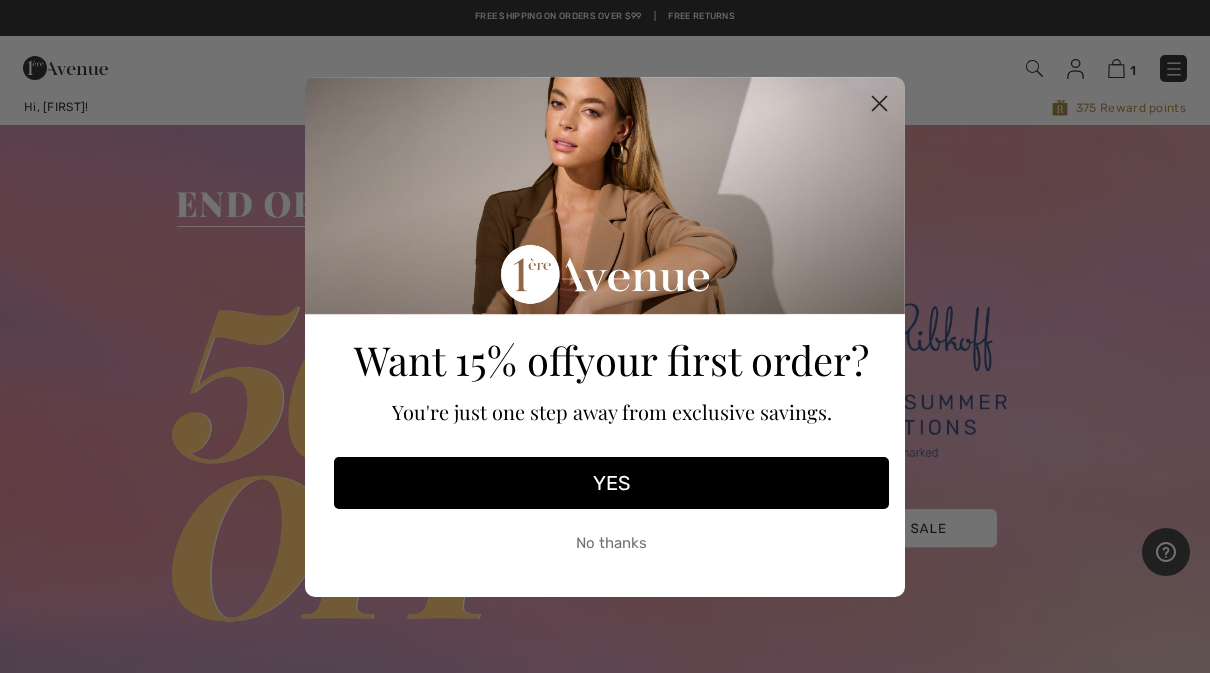 click 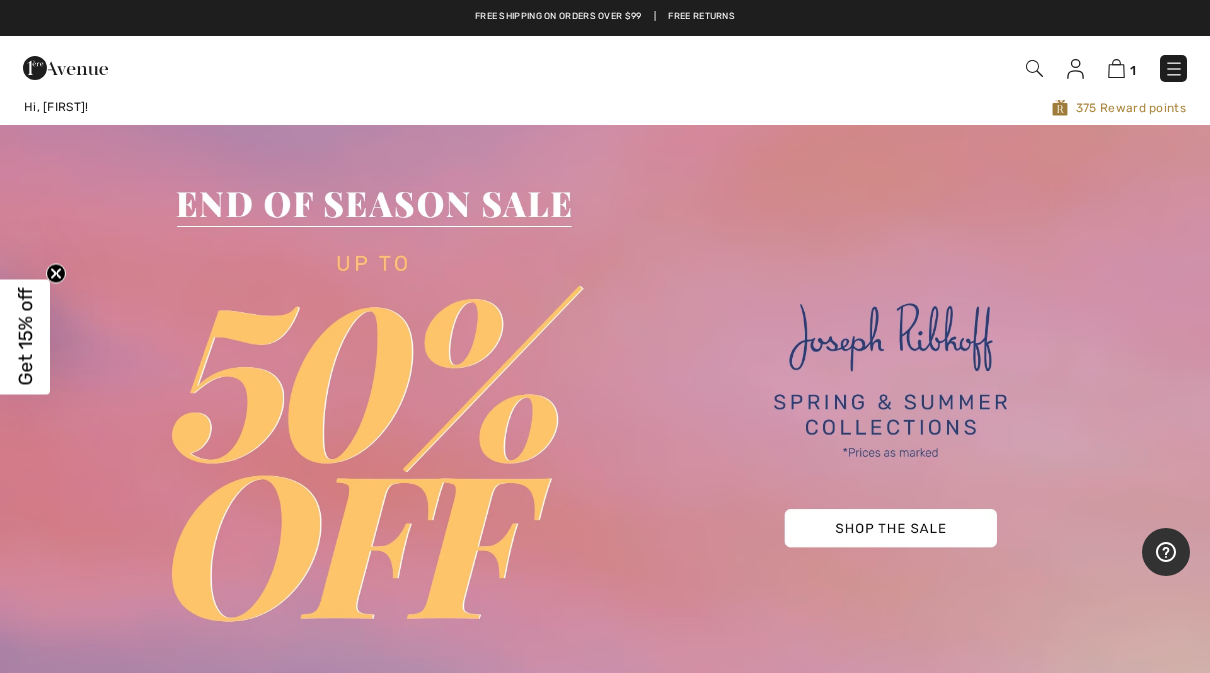 click on "1" at bounding box center [1122, 68] 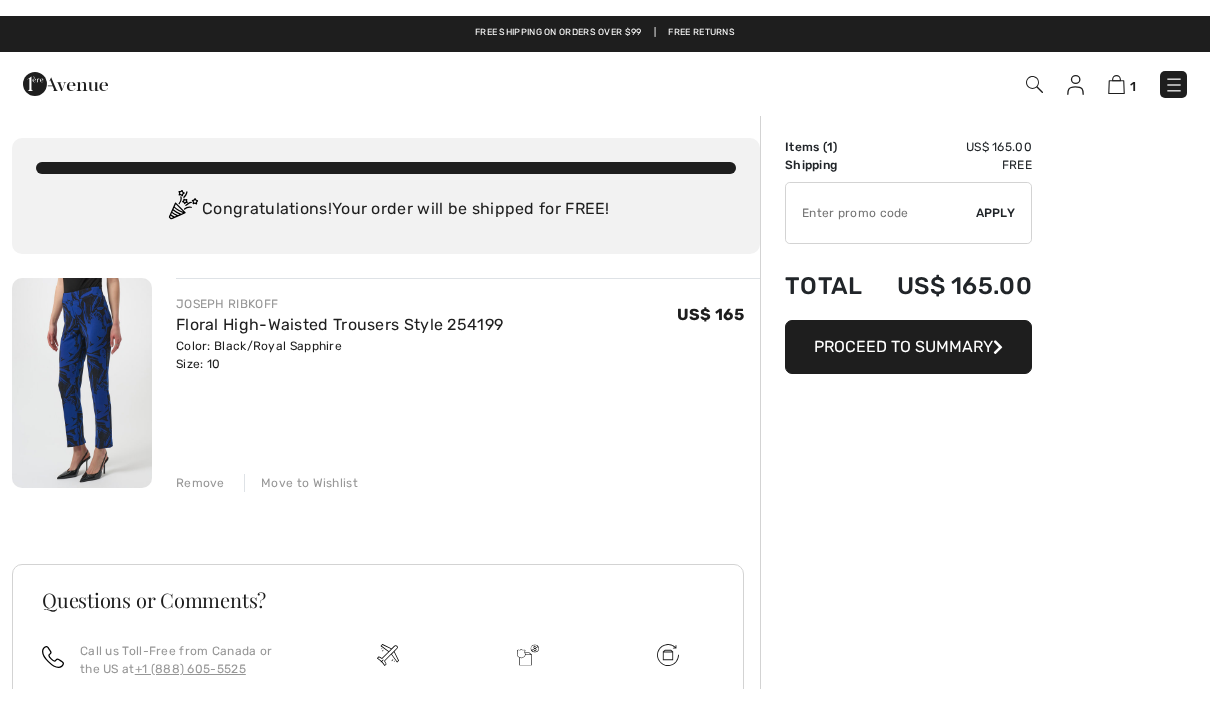 scroll, scrollTop: 0, scrollLeft: 0, axis: both 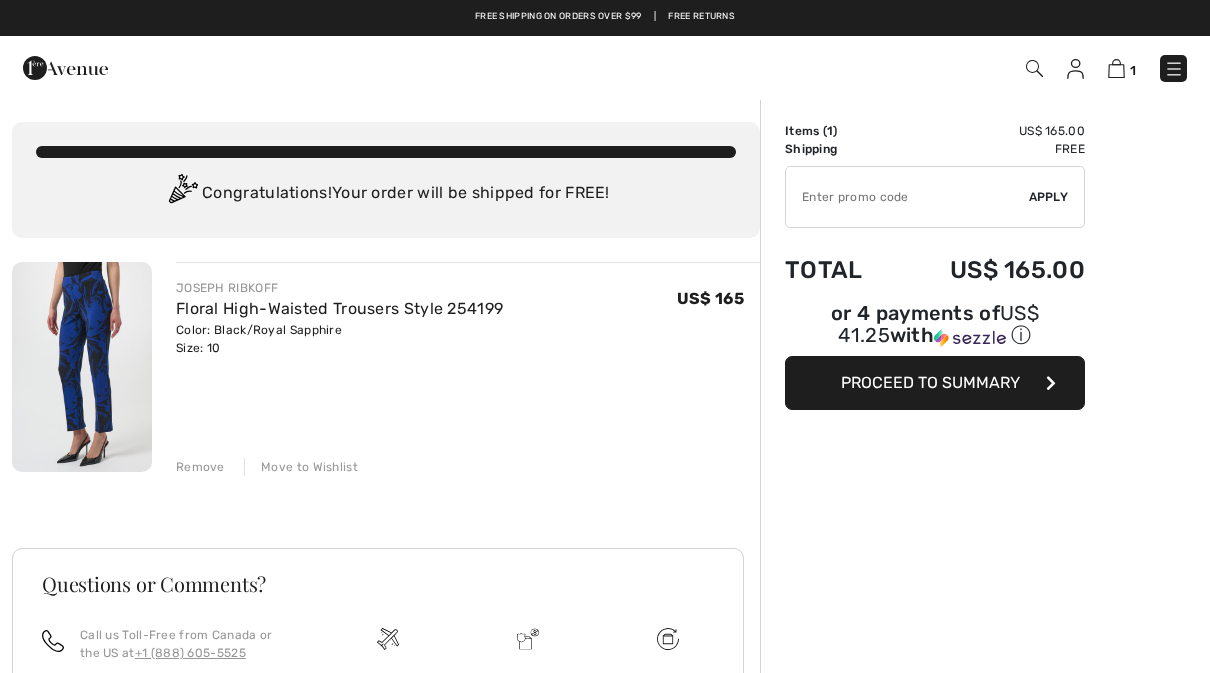 click at bounding box center [1034, 68] 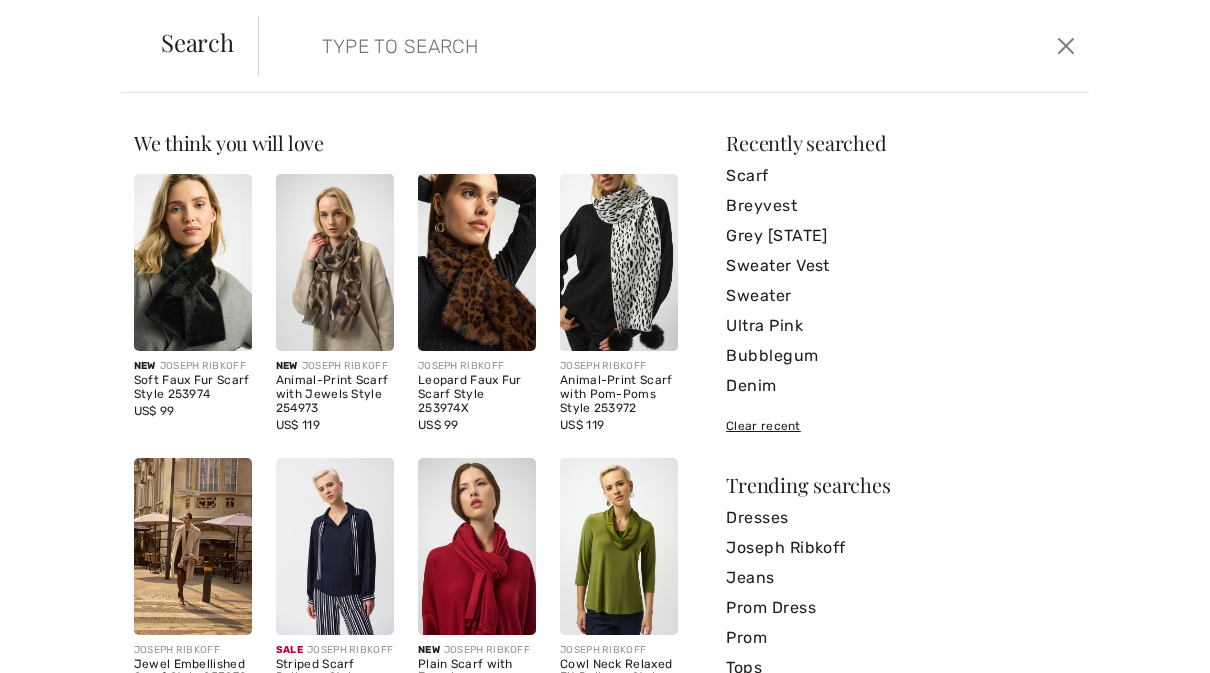 click at bounding box center (586, 46) 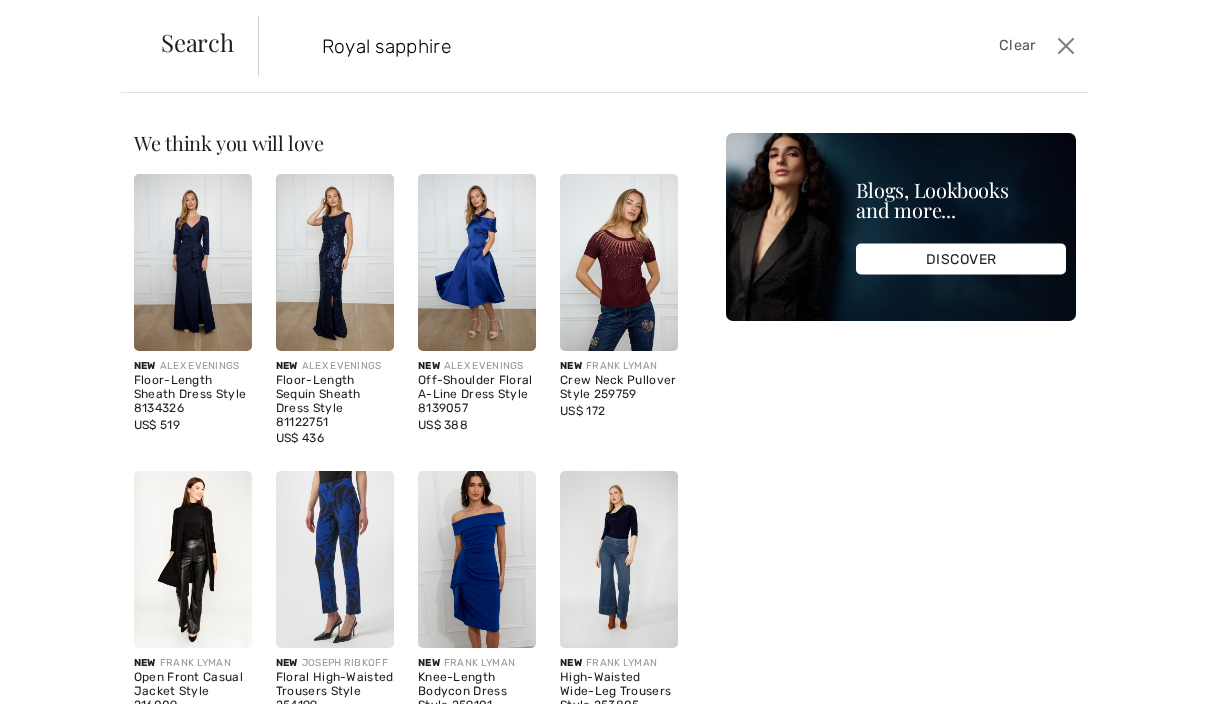 type on "Royal sapphire" 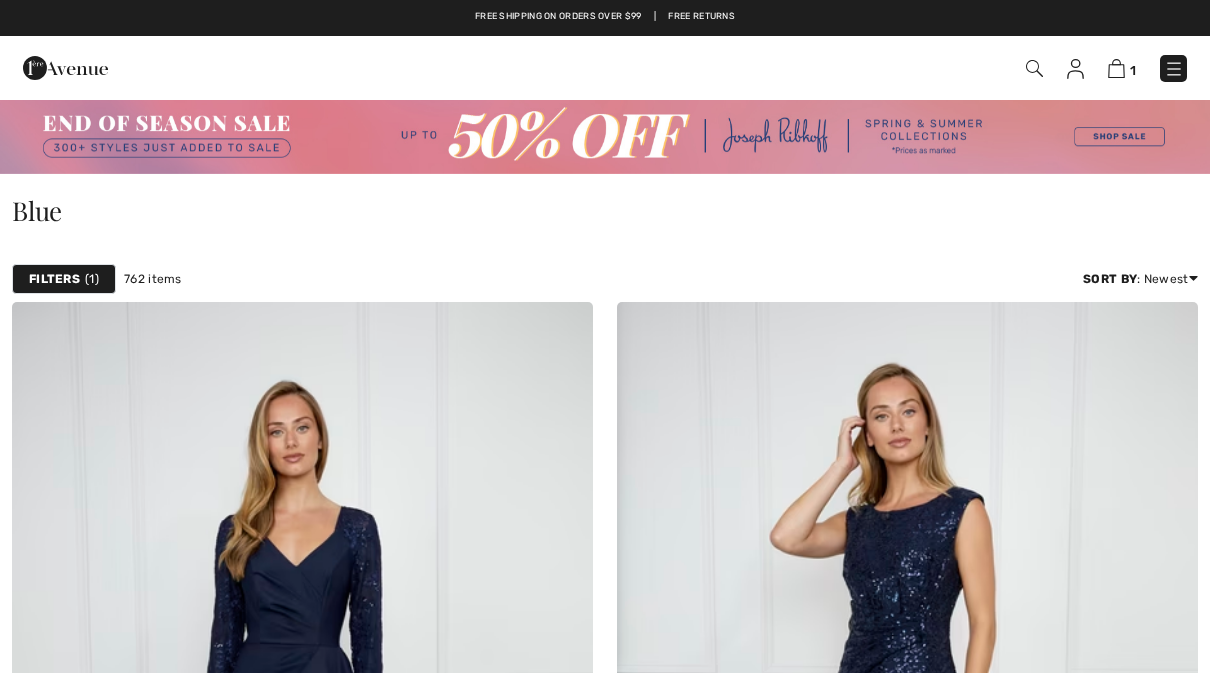 scroll, scrollTop: 0, scrollLeft: 0, axis: both 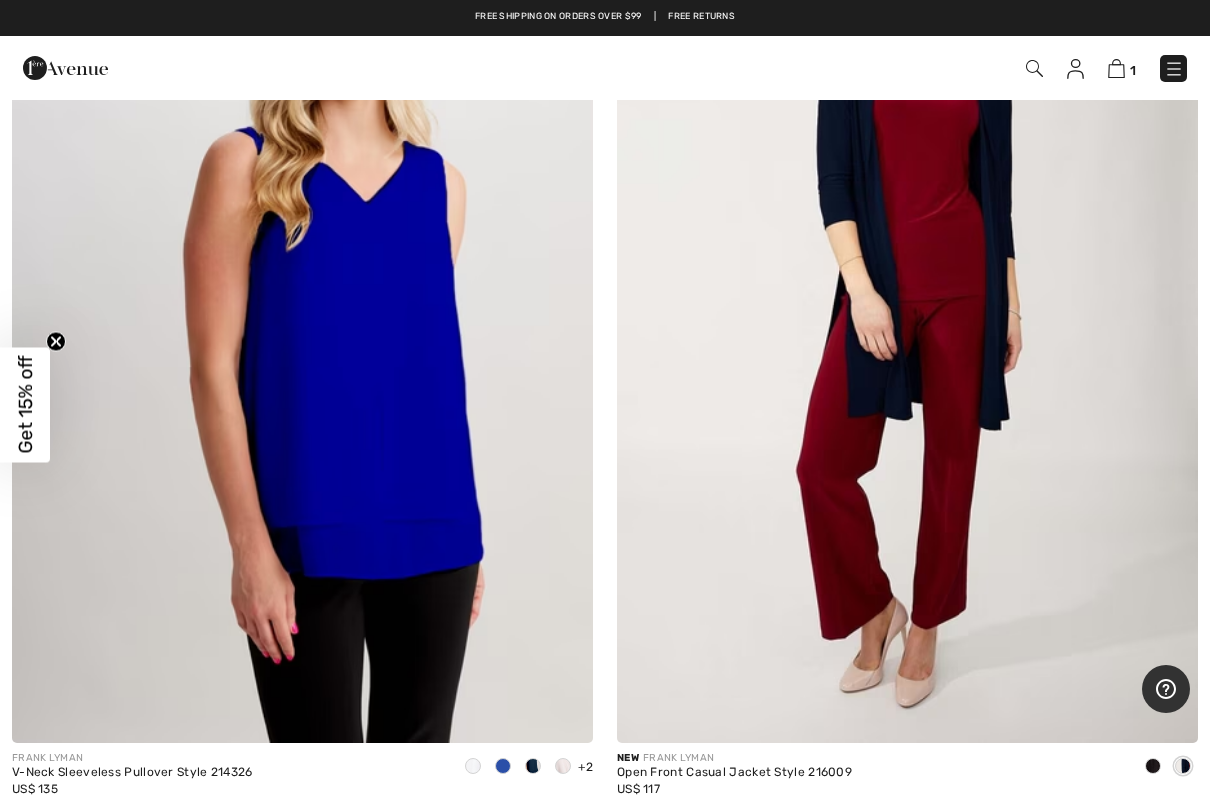 click at bounding box center [302, 307] 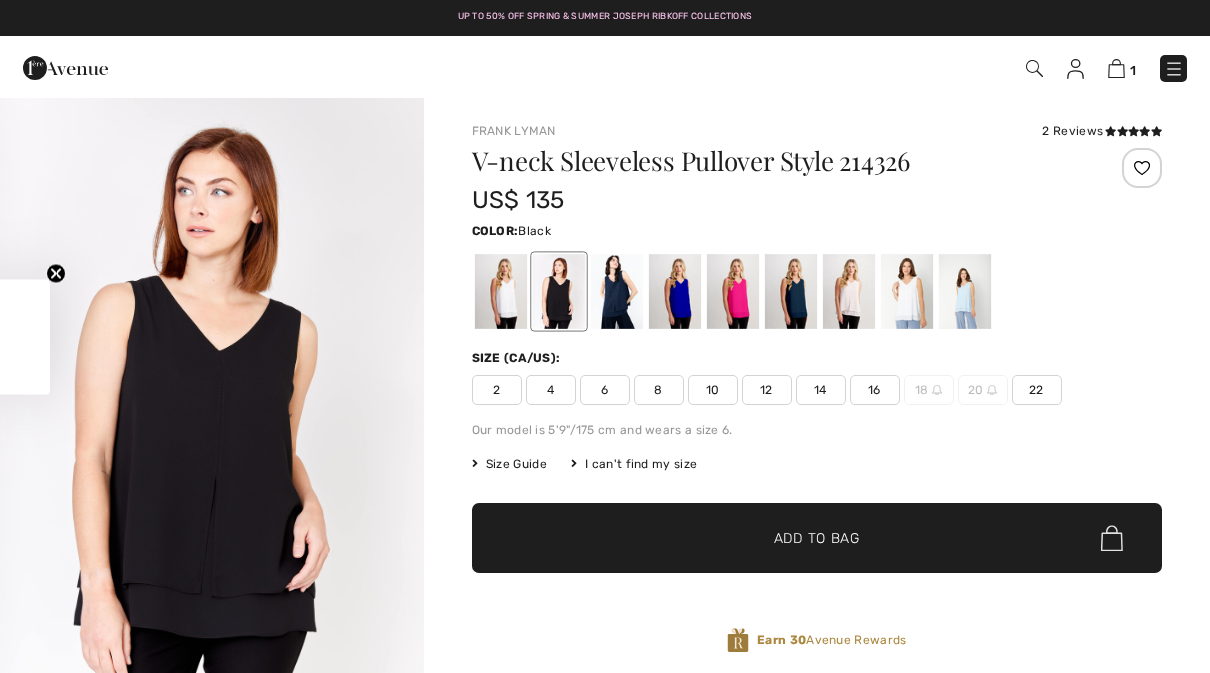 scroll, scrollTop: 0, scrollLeft: 0, axis: both 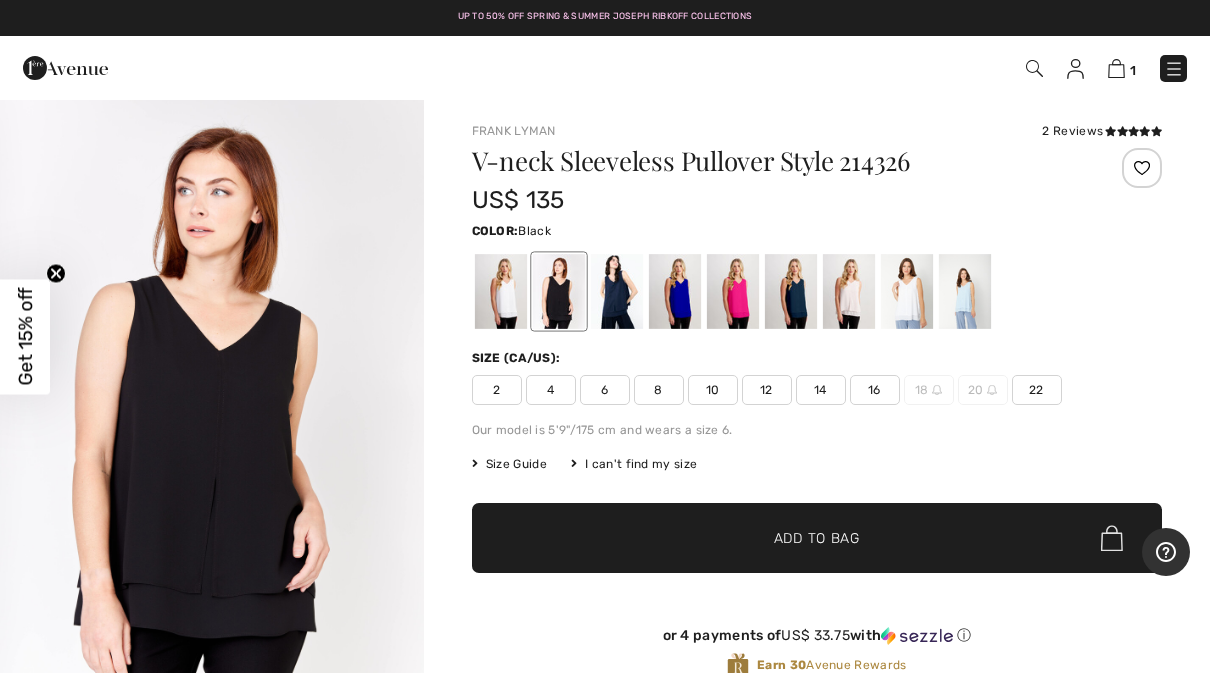 click at bounding box center [674, 291] 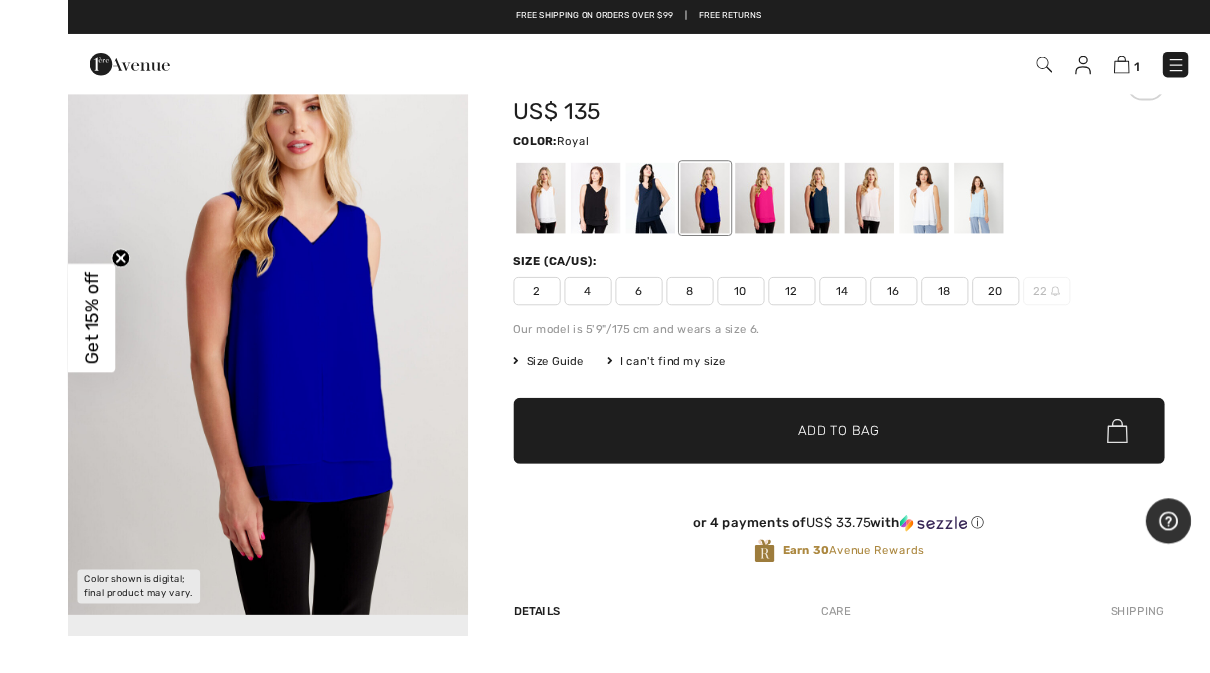 scroll, scrollTop: 178, scrollLeft: 0, axis: vertical 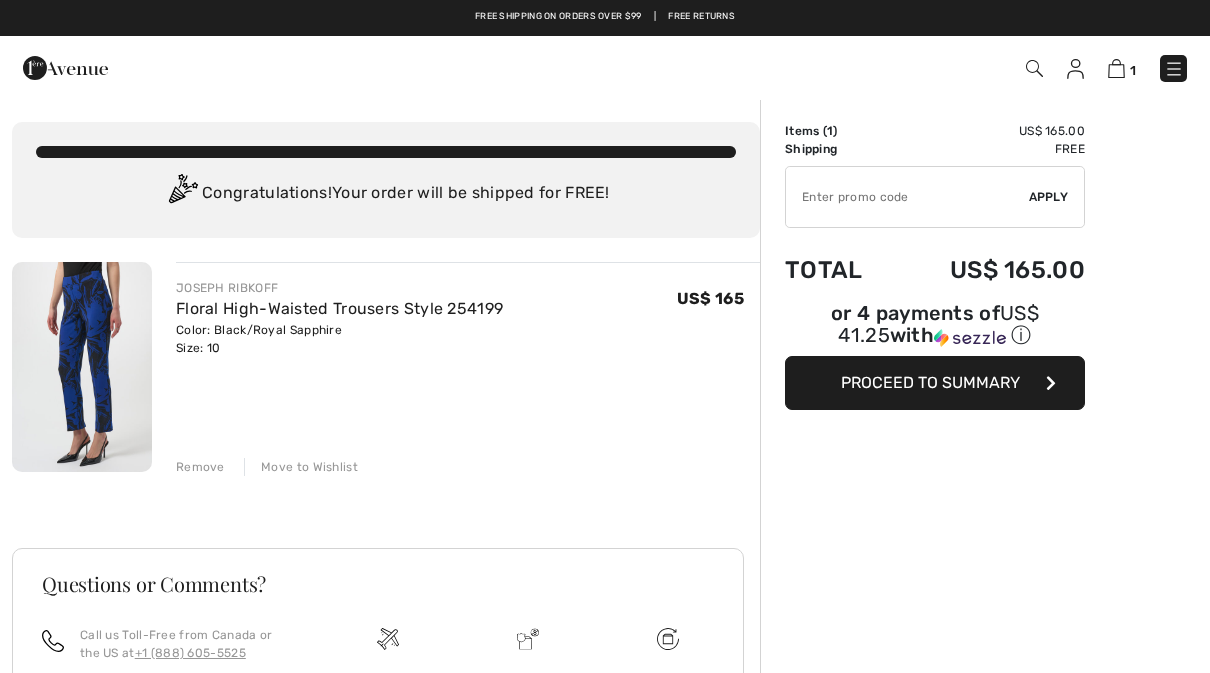 click at bounding box center (1174, 69) 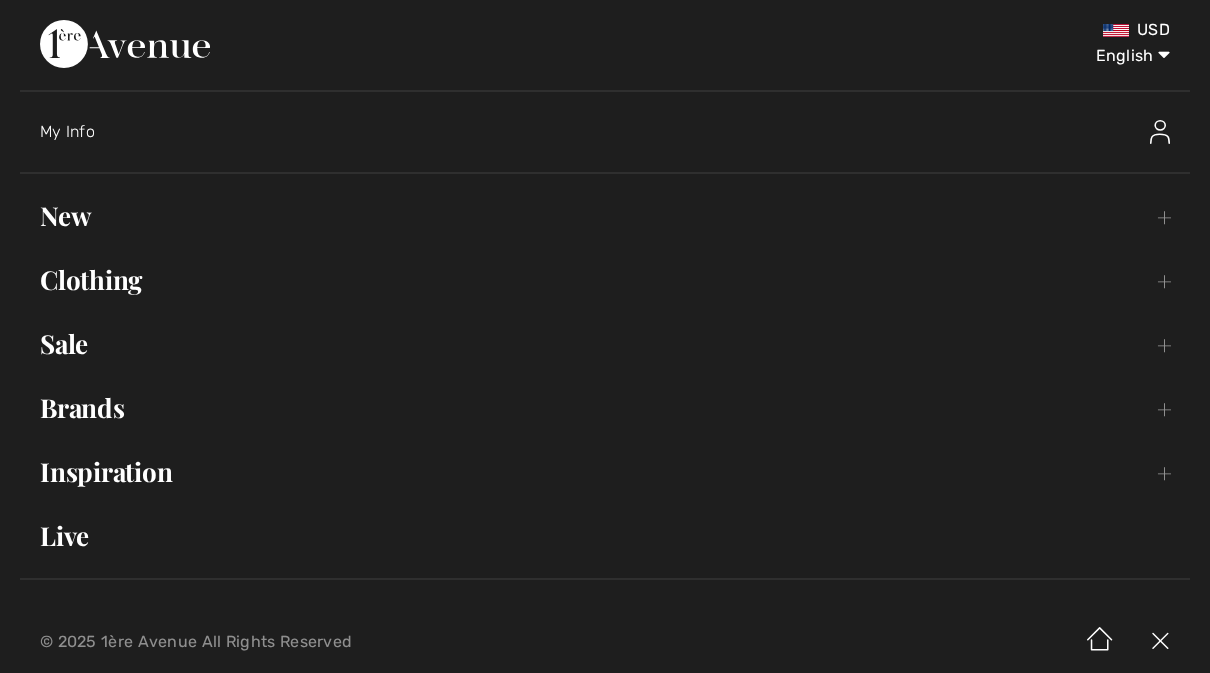 click on "New Toggle submenu" at bounding box center (605, 216) 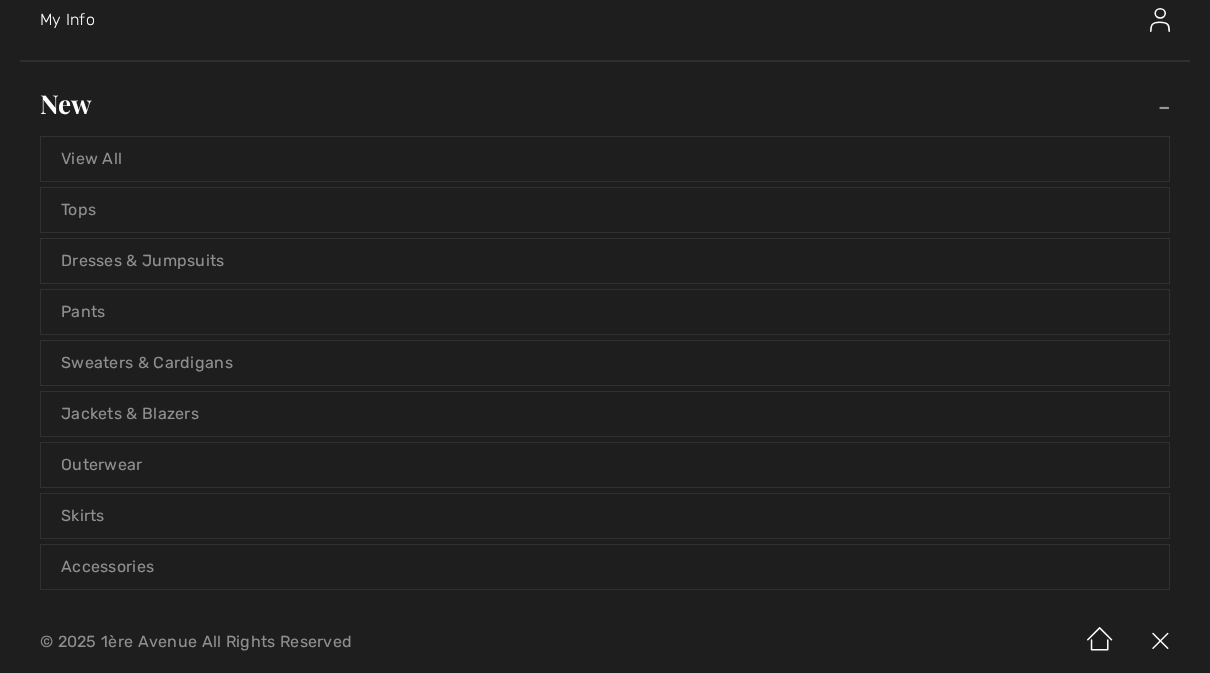 scroll, scrollTop: 113, scrollLeft: 0, axis: vertical 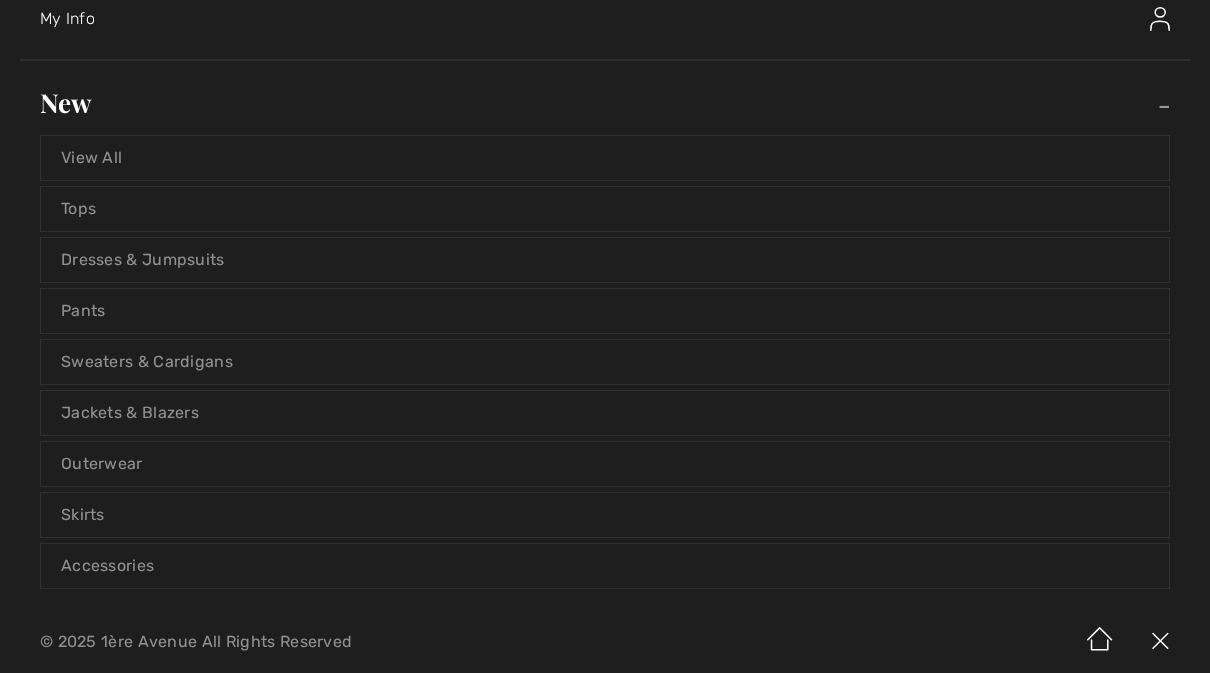 click on "Sweaters & Cardigans" at bounding box center [605, 362] 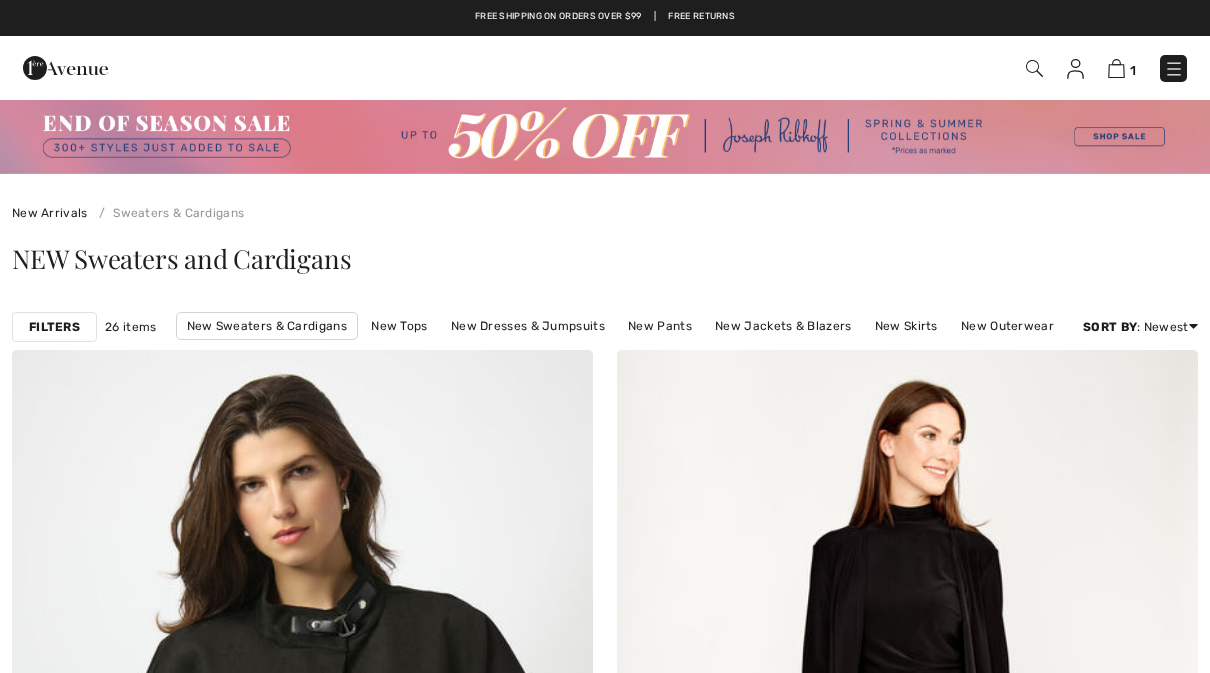 scroll, scrollTop: 0, scrollLeft: 0, axis: both 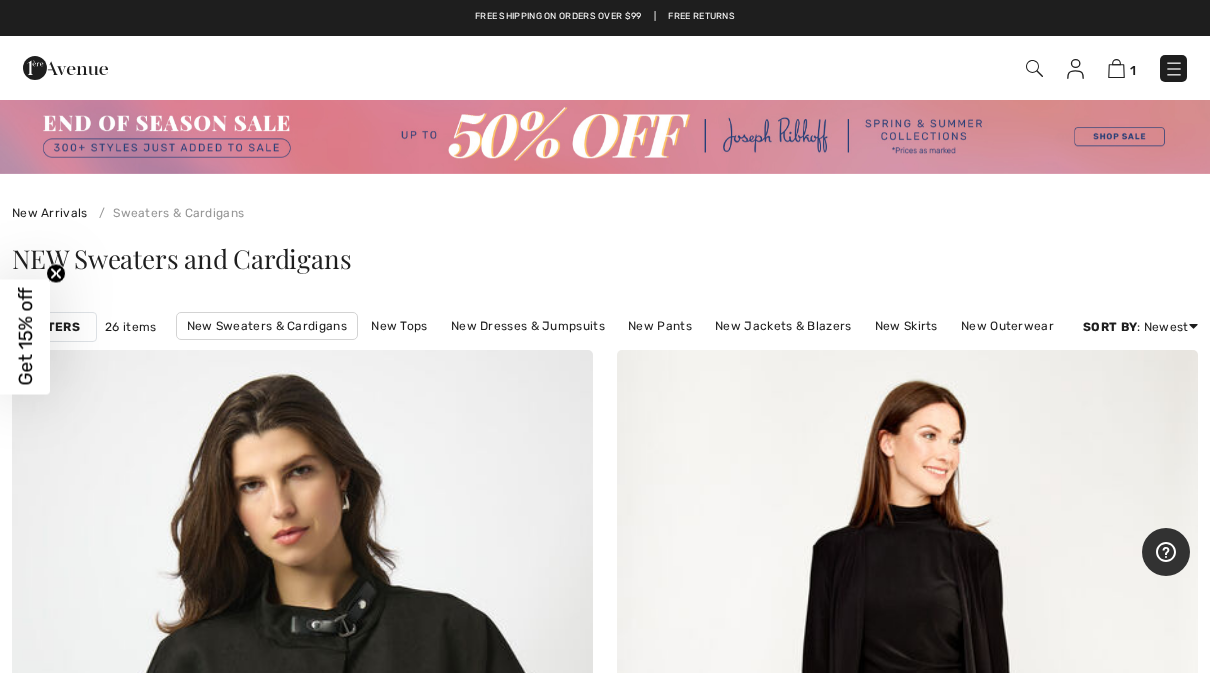 click on "New Outerwear" at bounding box center (1007, 326) 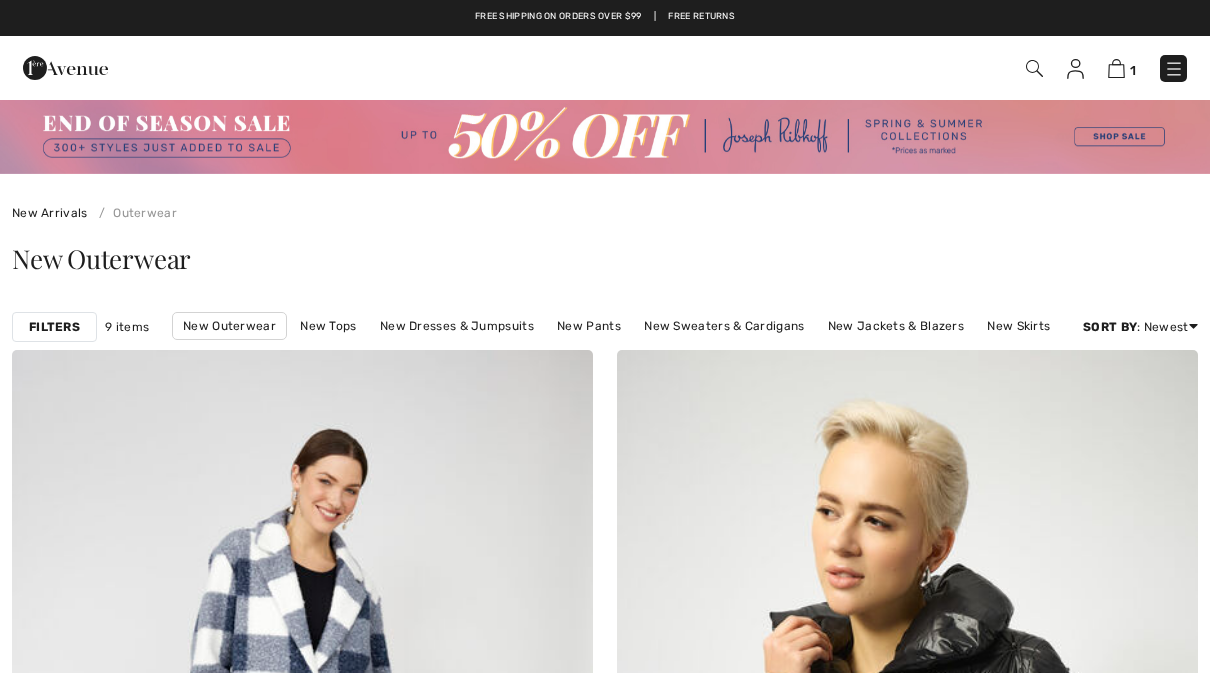 scroll, scrollTop: 0, scrollLeft: 0, axis: both 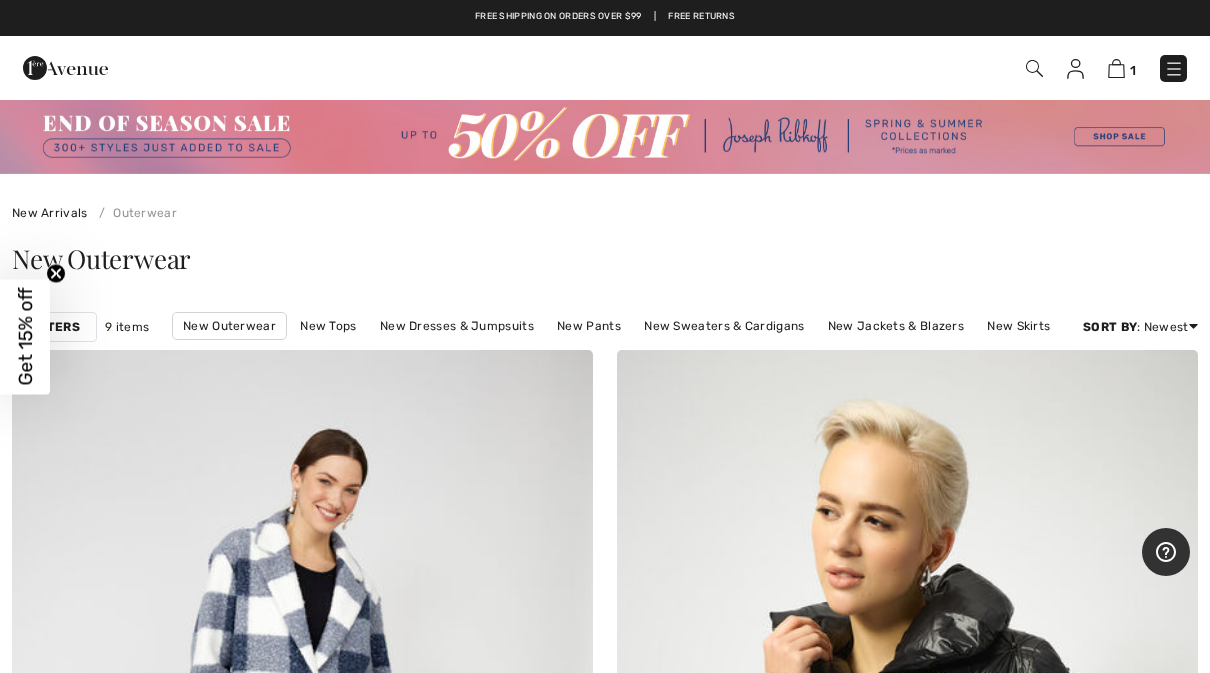 click at bounding box center [1174, 69] 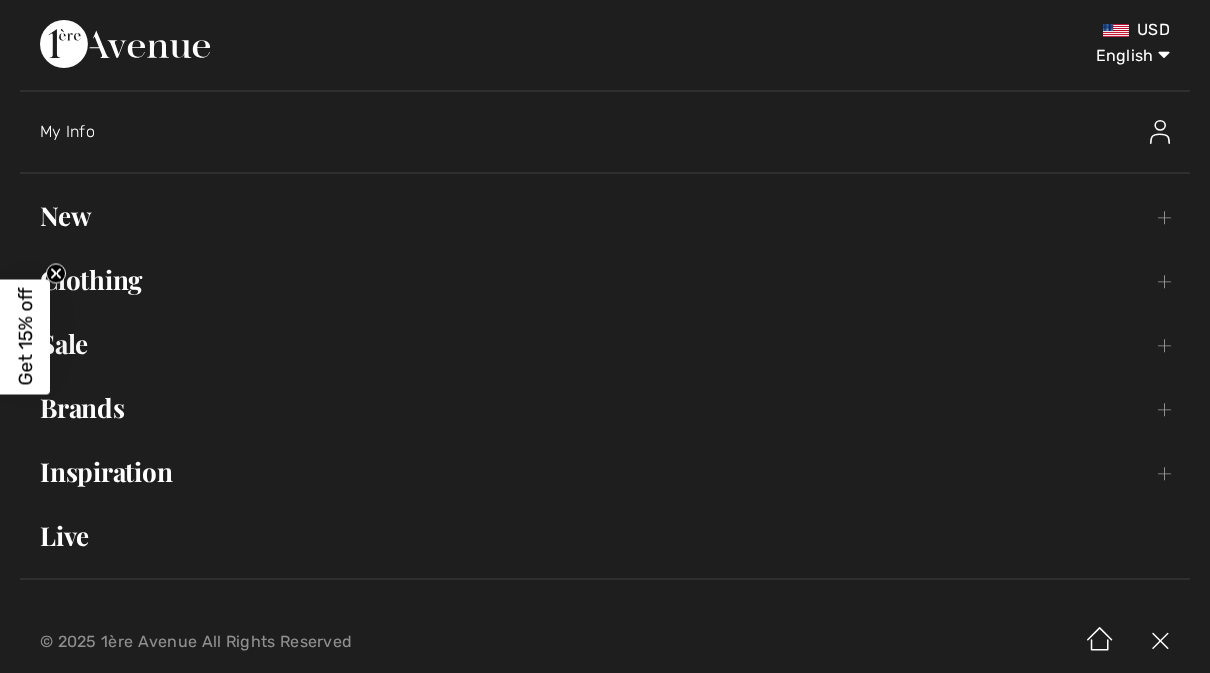 click on "Clothing Toggle submenu" at bounding box center [605, 280] 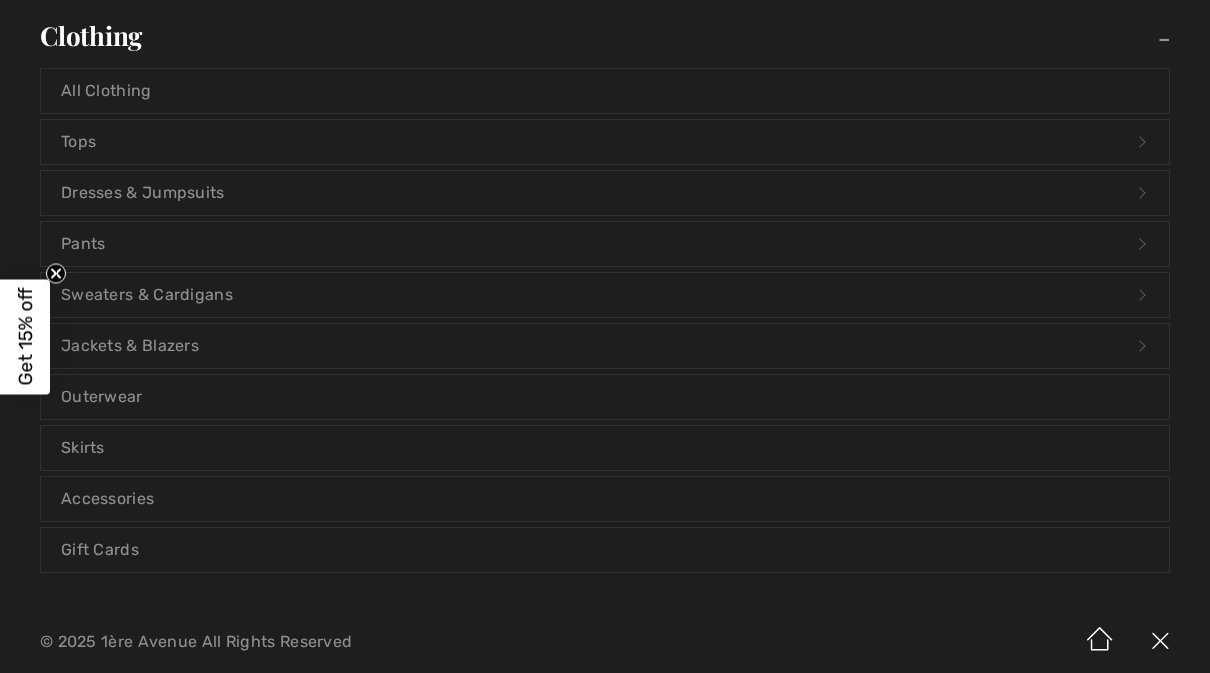 scroll, scrollTop: 246, scrollLeft: 0, axis: vertical 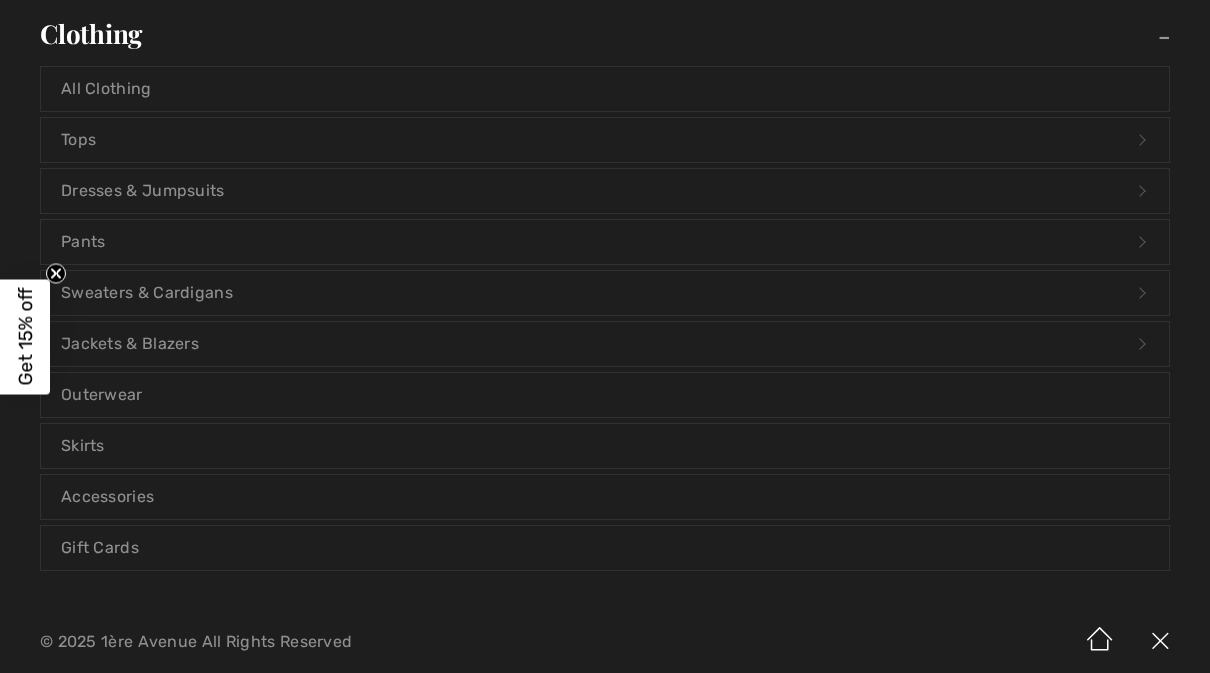 click on "Outerwear" at bounding box center (605, 395) 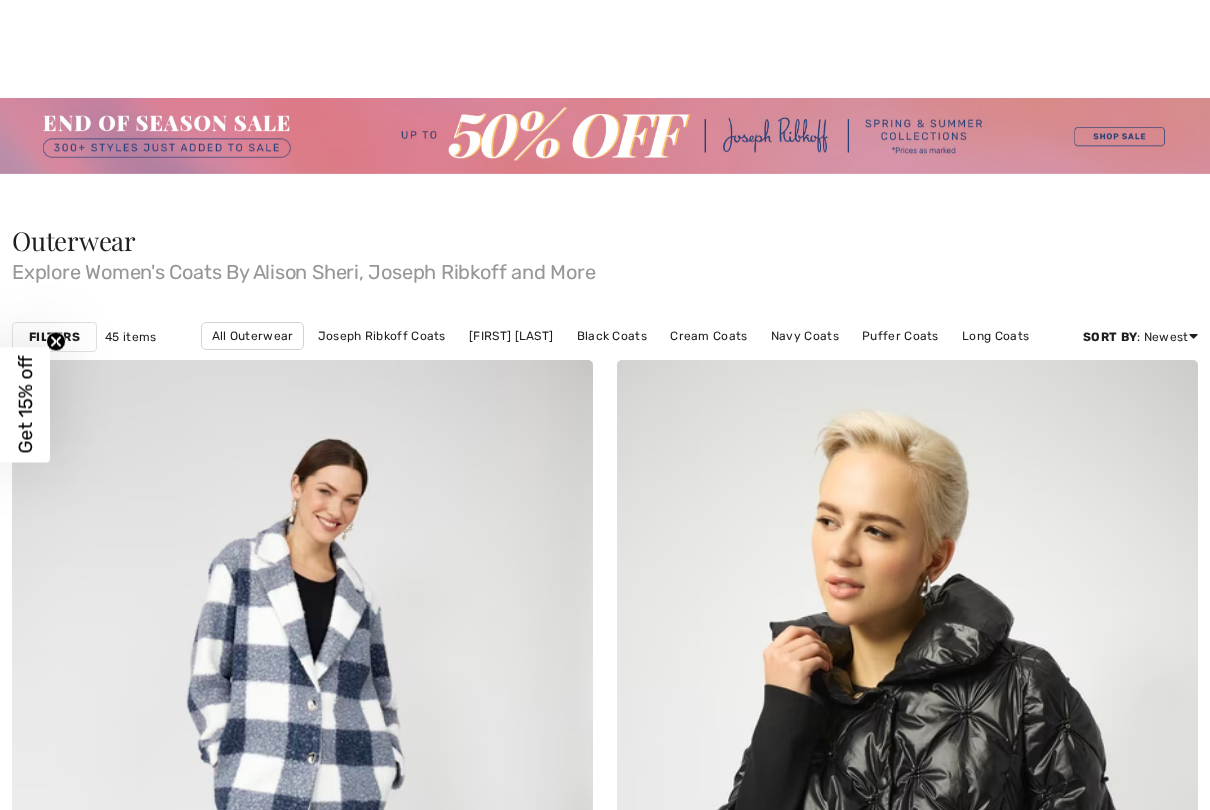 scroll, scrollTop: 2833, scrollLeft: 0, axis: vertical 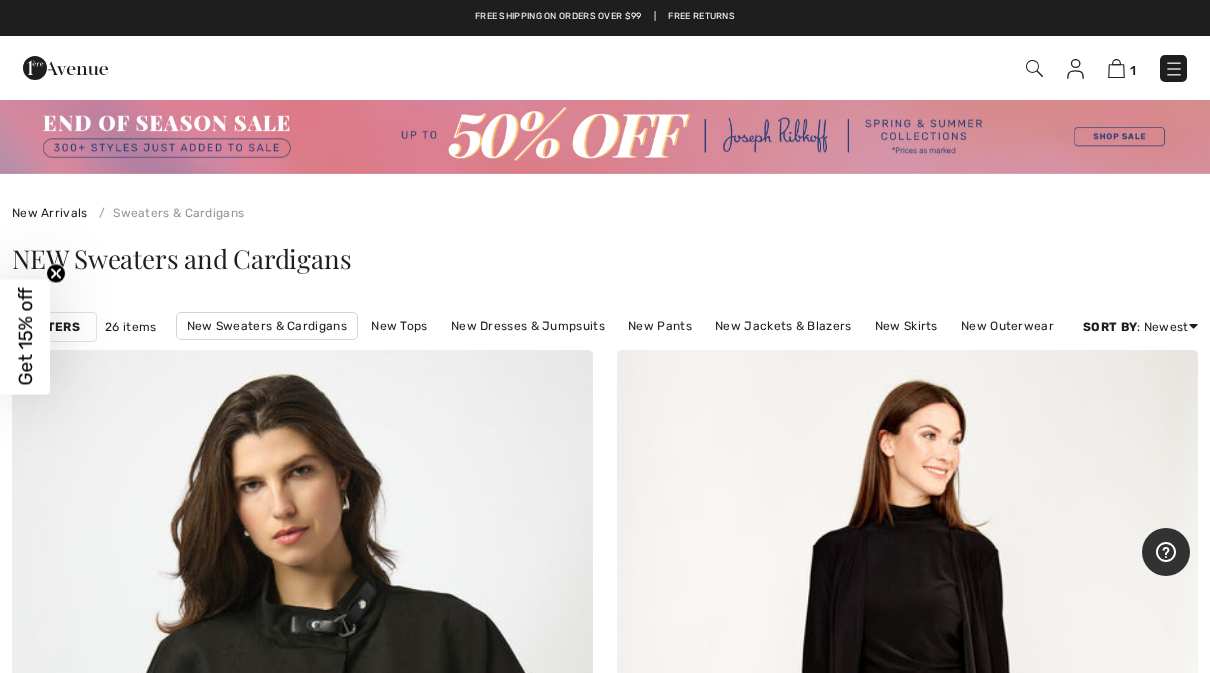click at bounding box center (1174, 69) 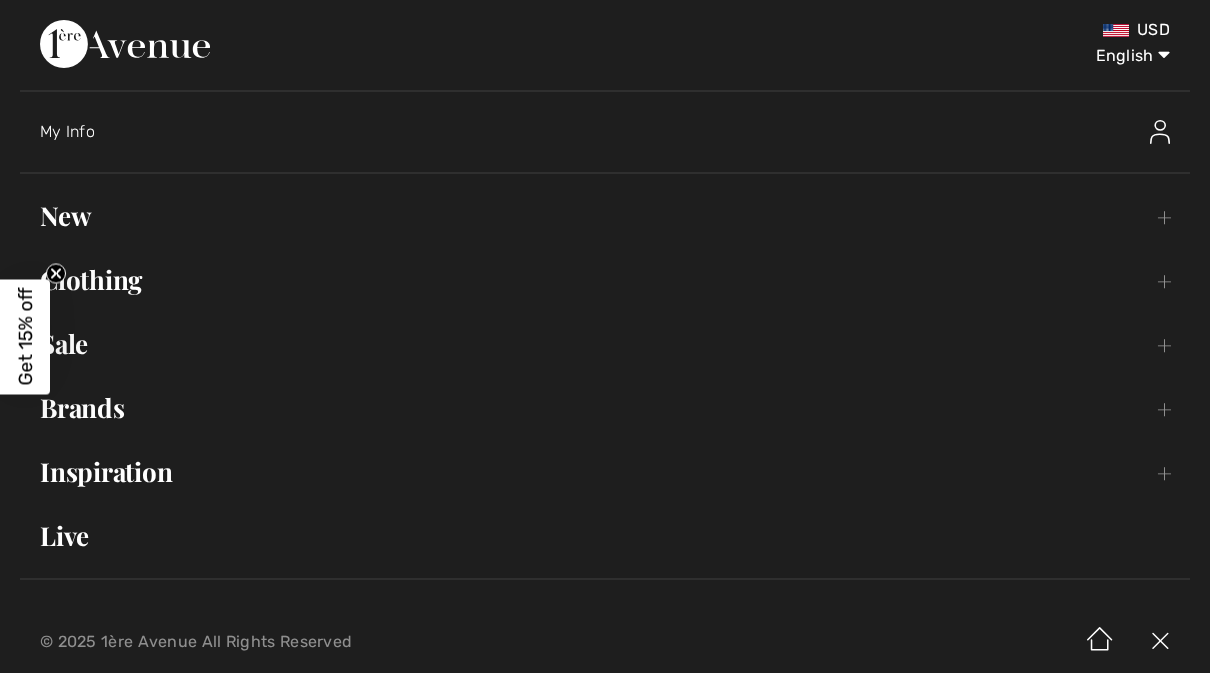 click on "Clothing Toggle submenu" at bounding box center [605, 280] 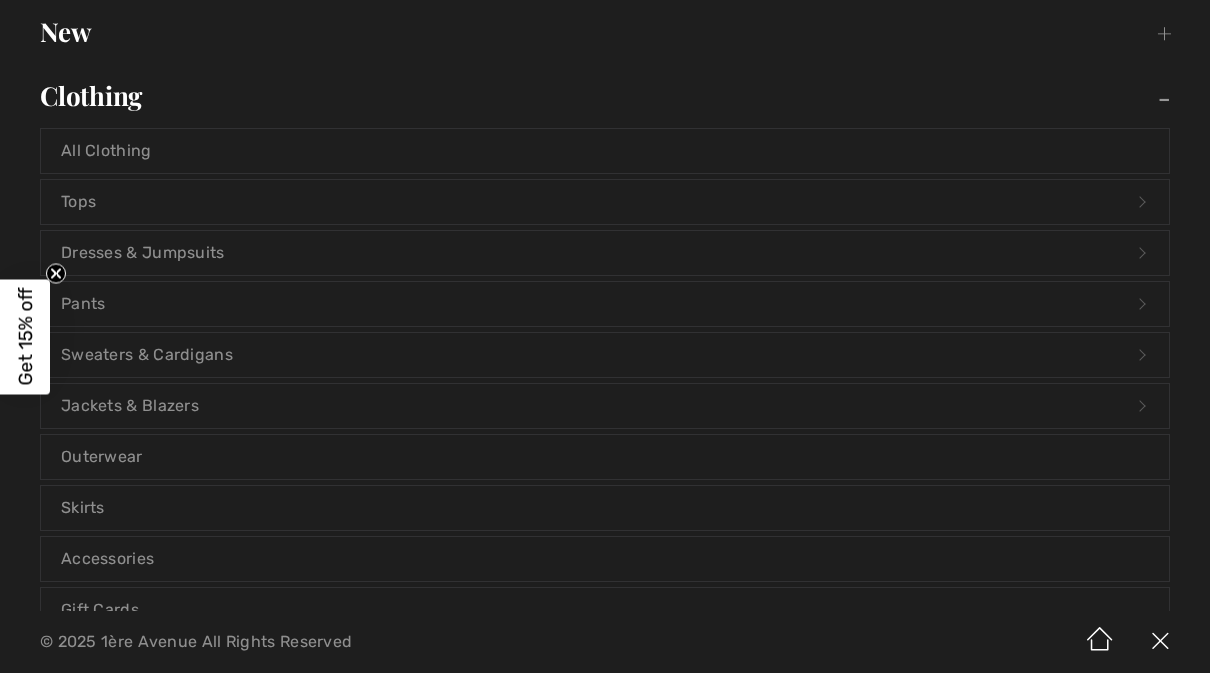 scroll, scrollTop: 189, scrollLeft: 0, axis: vertical 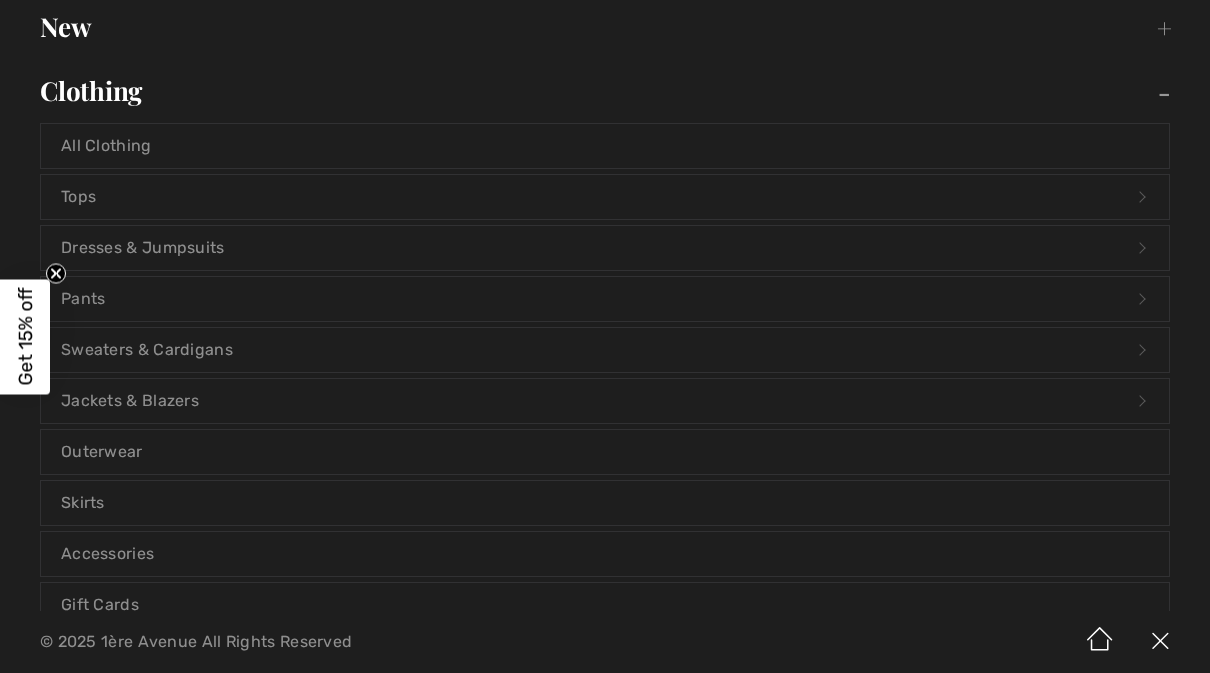 click on "Outerwear" at bounding box center (605, 452) 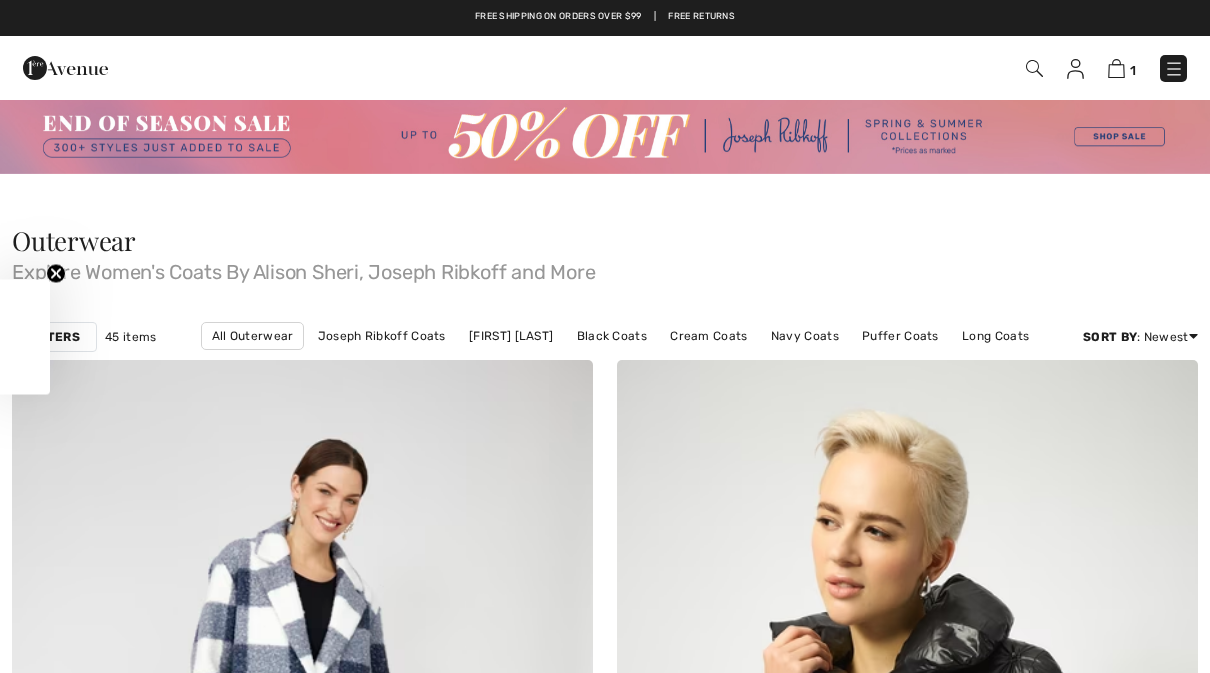 scroll, scrollTop: 0, scrollLeft: 0, axis: both 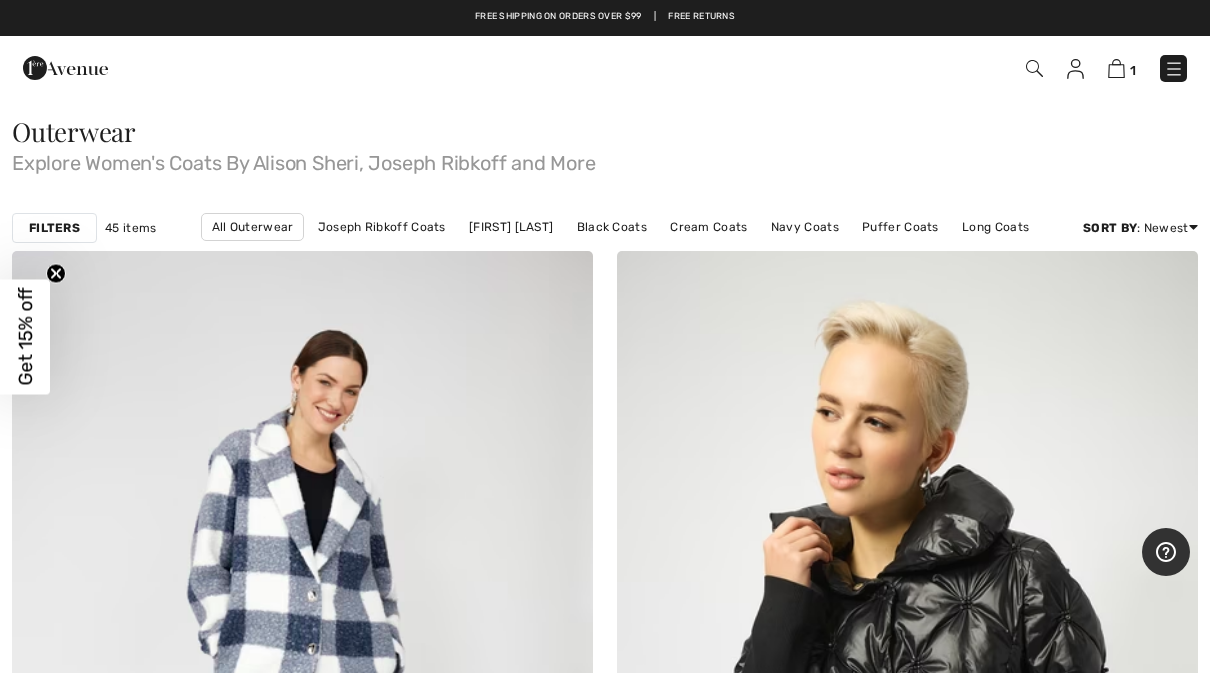 click on "Filters" at bounding box center (54, 228) 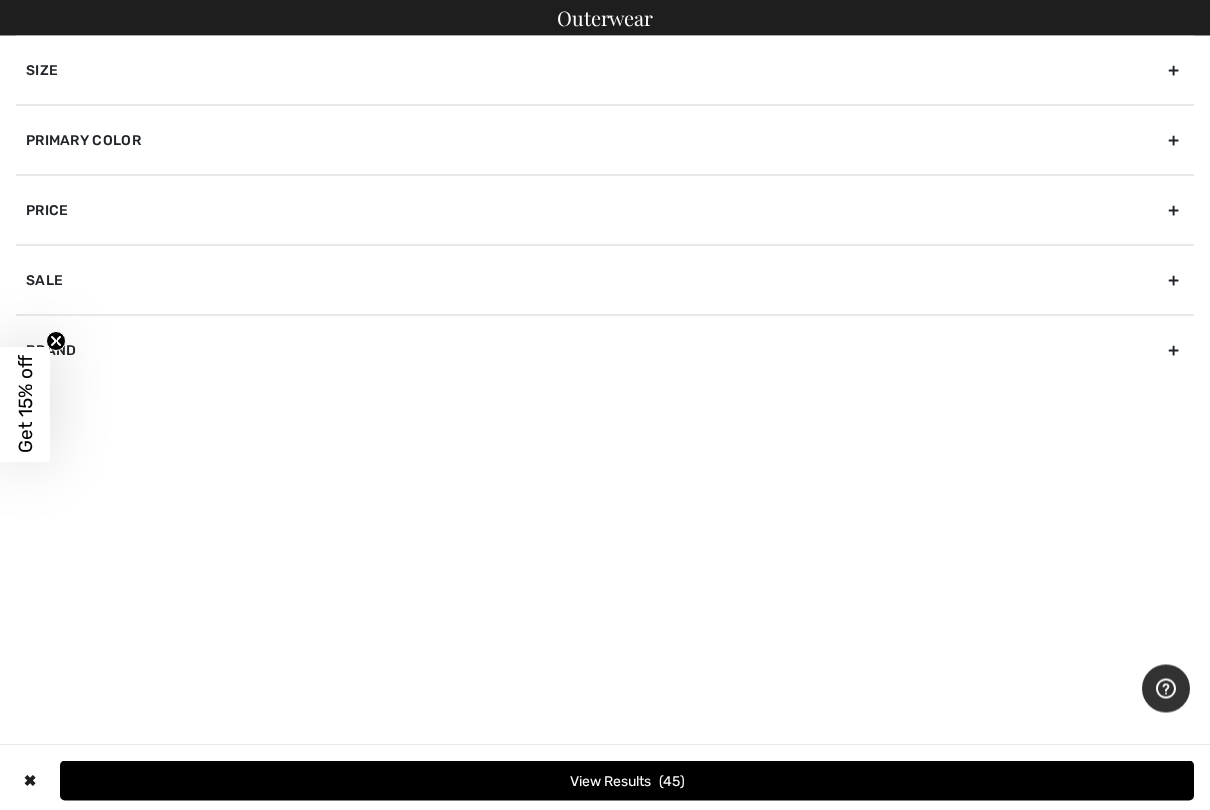 scroll, scrollTop: 550, scrollLeft: 0, axis: vertical 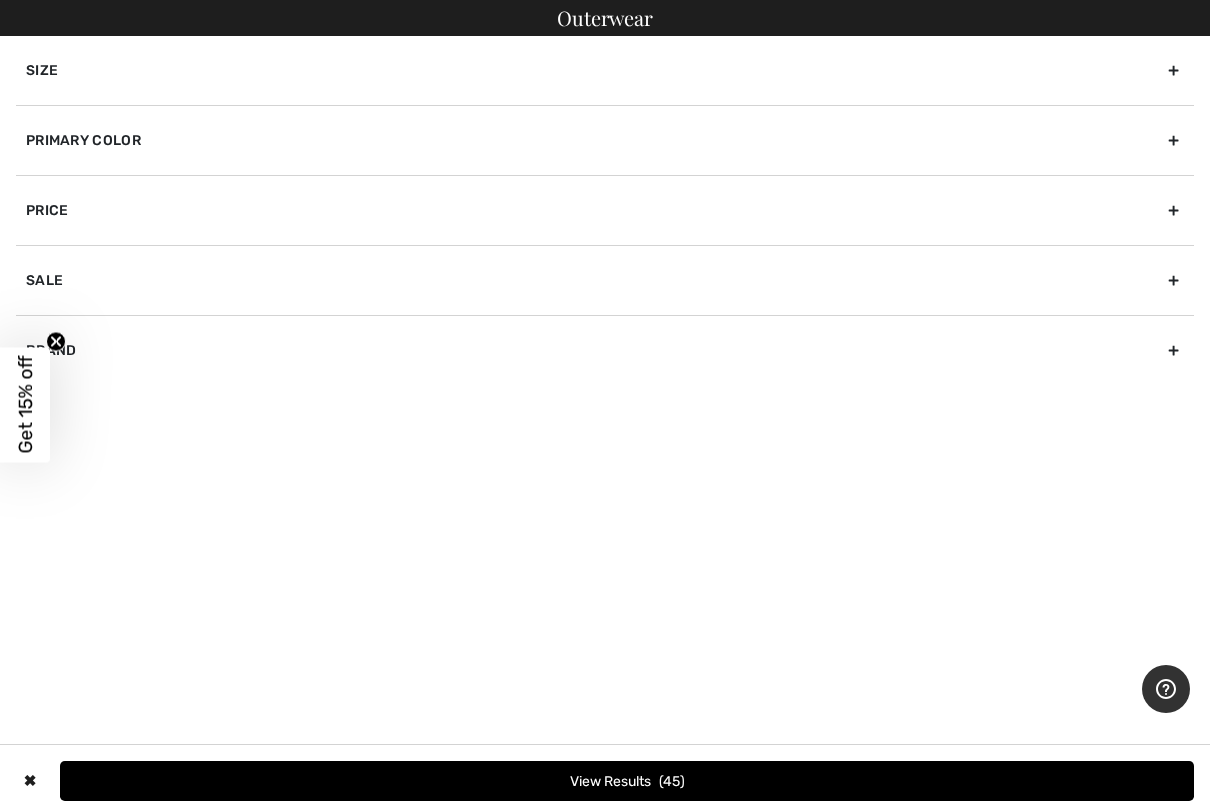 click on "Primary Color" at bounding box center (605, 140) 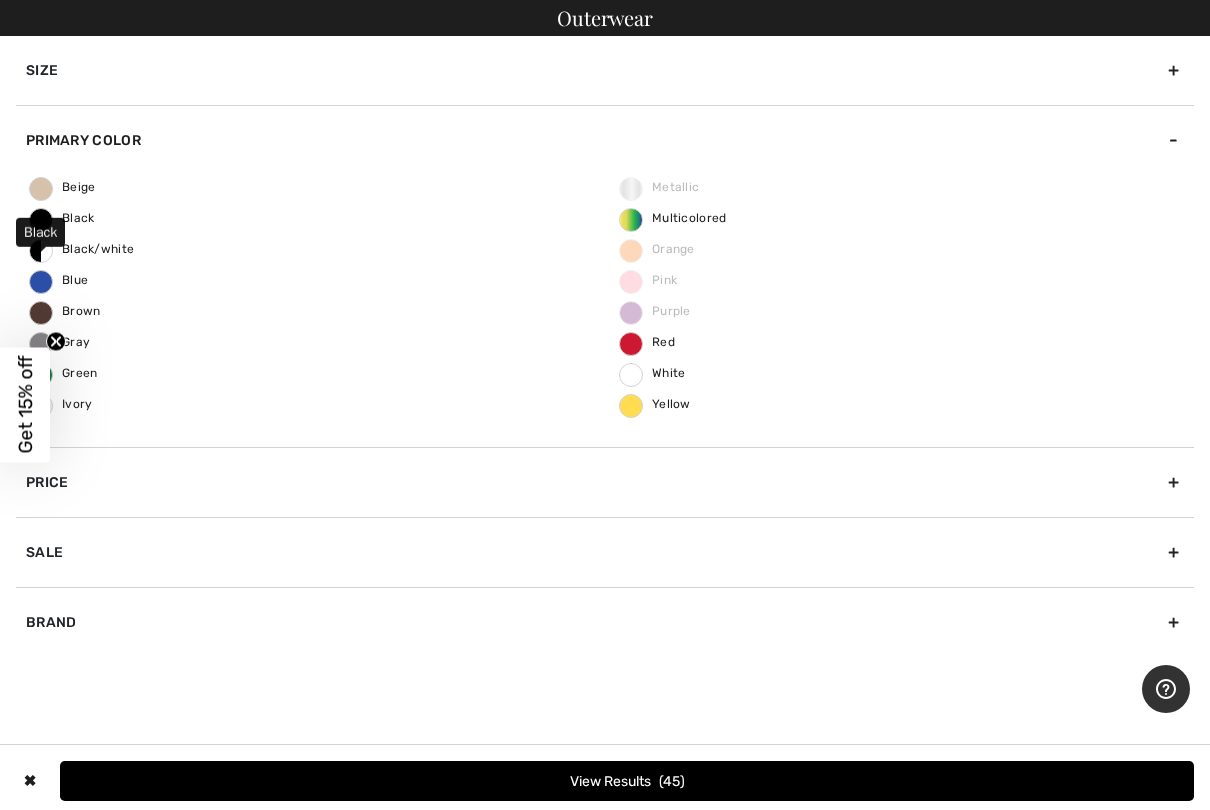 click on "Black" at bounding box center (62, 218) 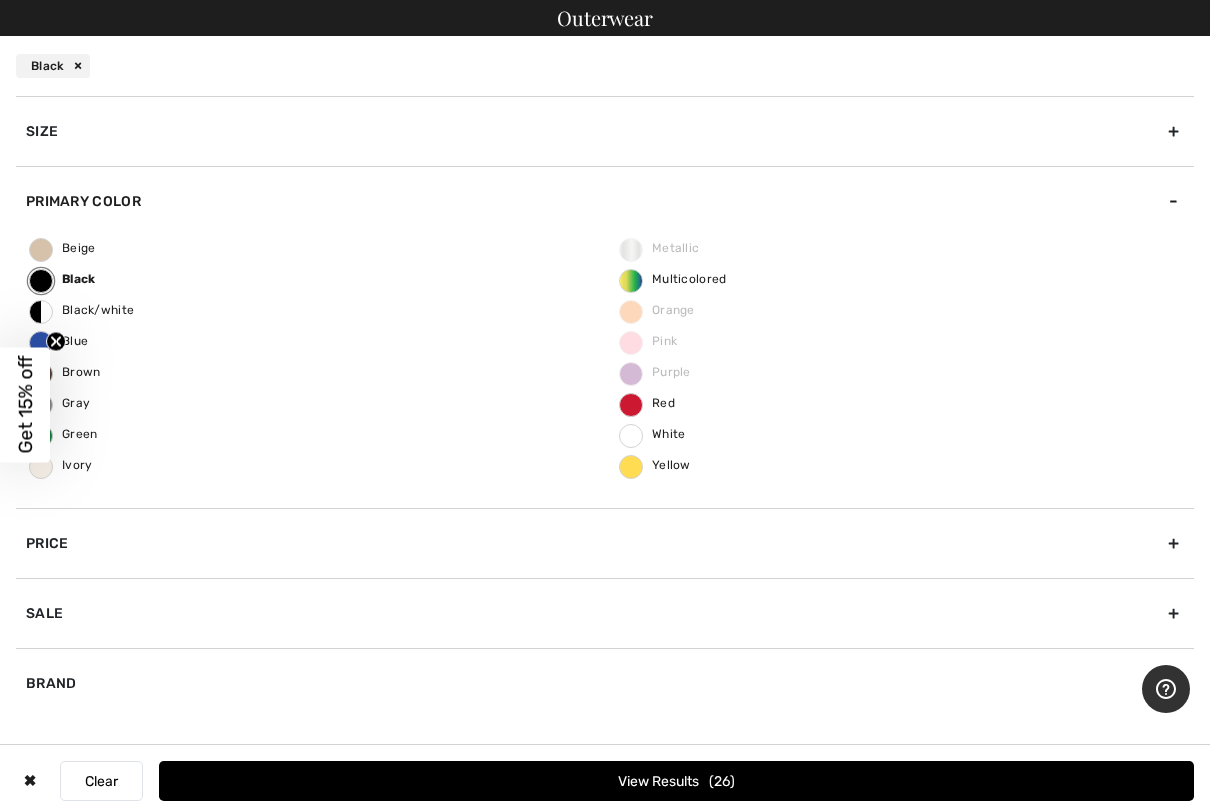 click on "Brand" at bounding box center (605, 683) 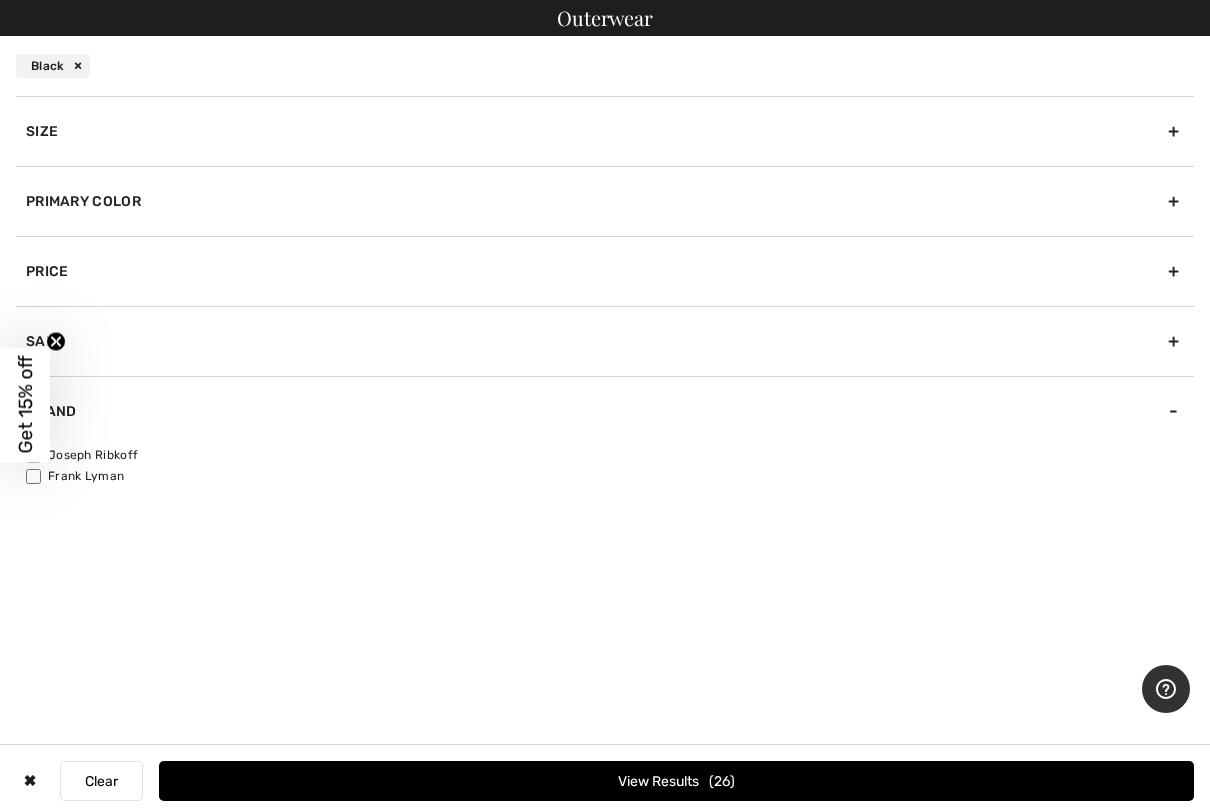 click on "Joseph Ribkoff" at bounding box center (610, 455) 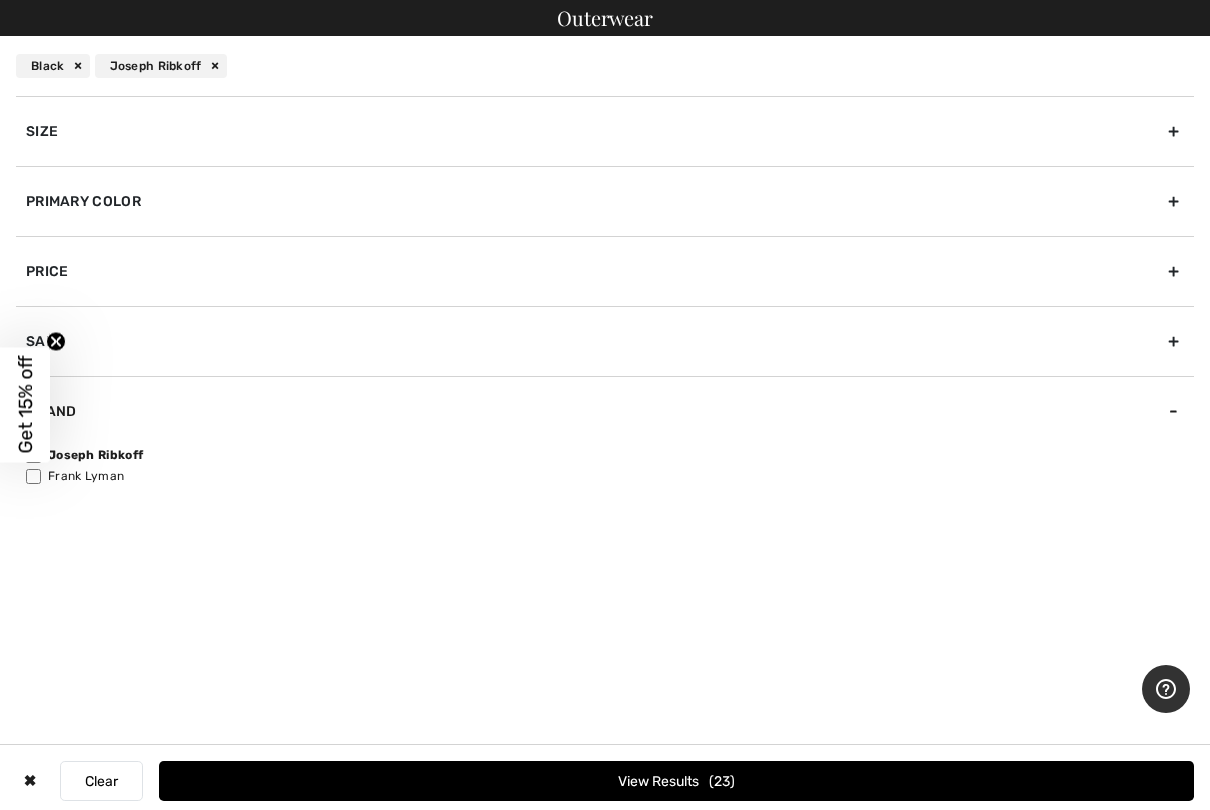 click on "Size" at bounding box center (605, 131) 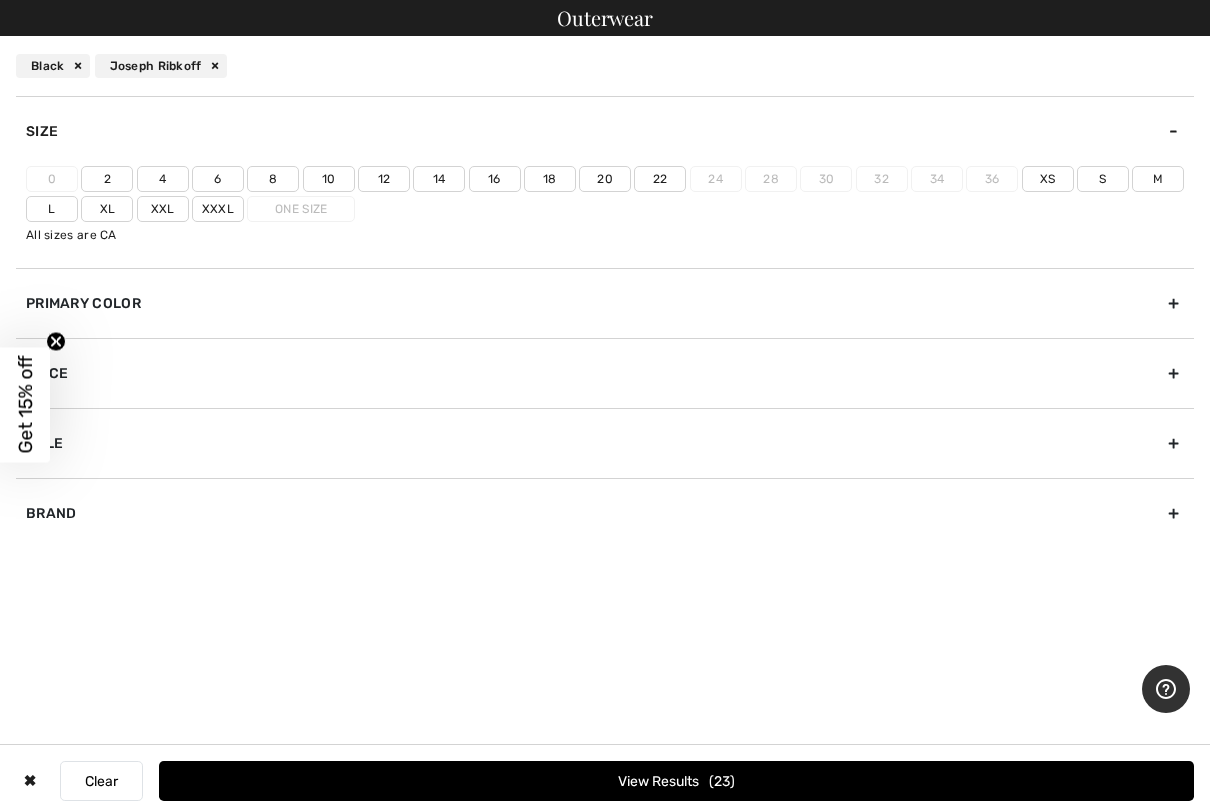 click on "Size" at bounding box center (605, 131) 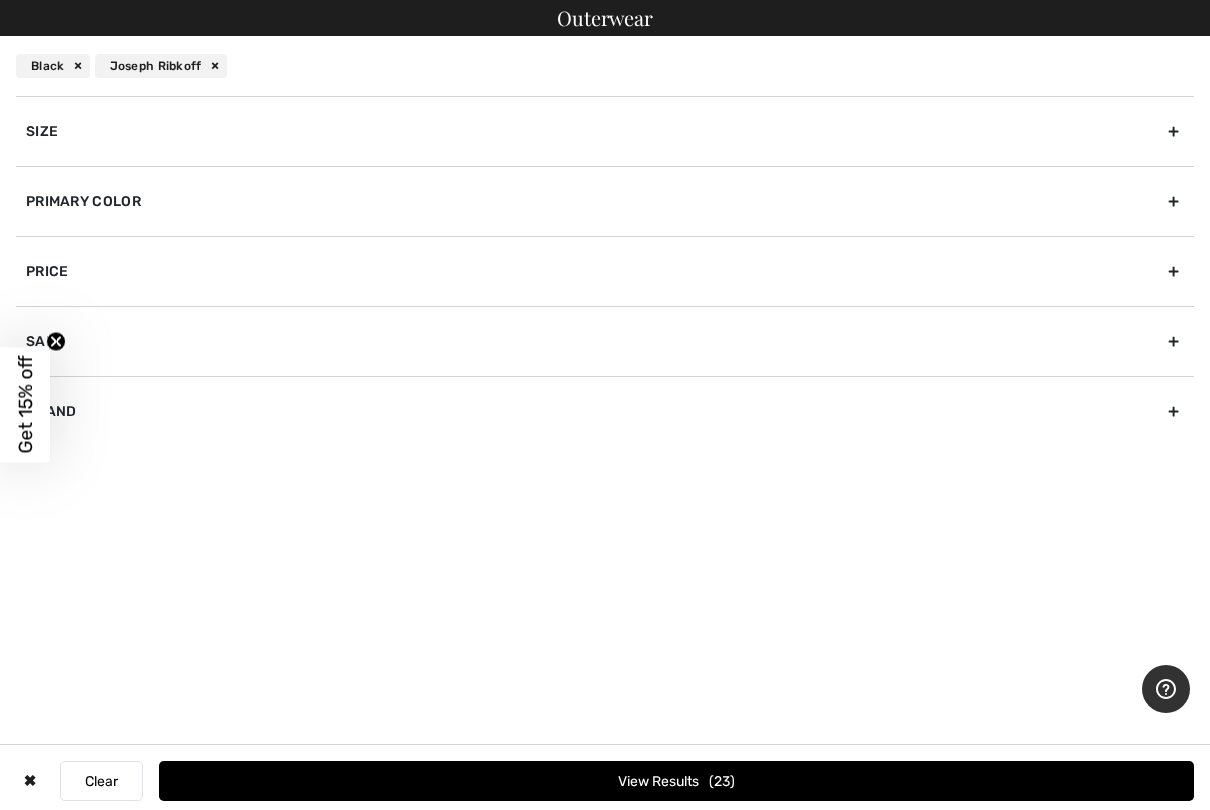 click on "Size" at bounding box center (605, 131) 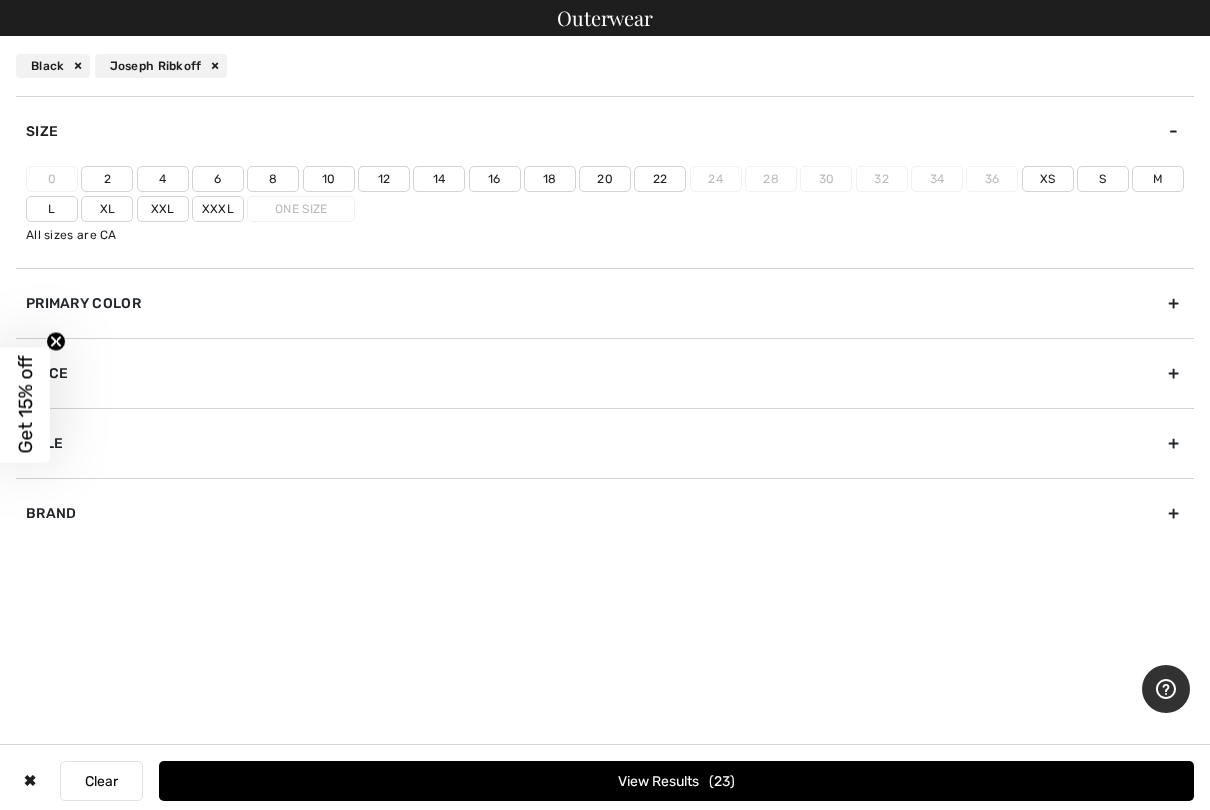 click on "12" at bounding box center (384, 179) 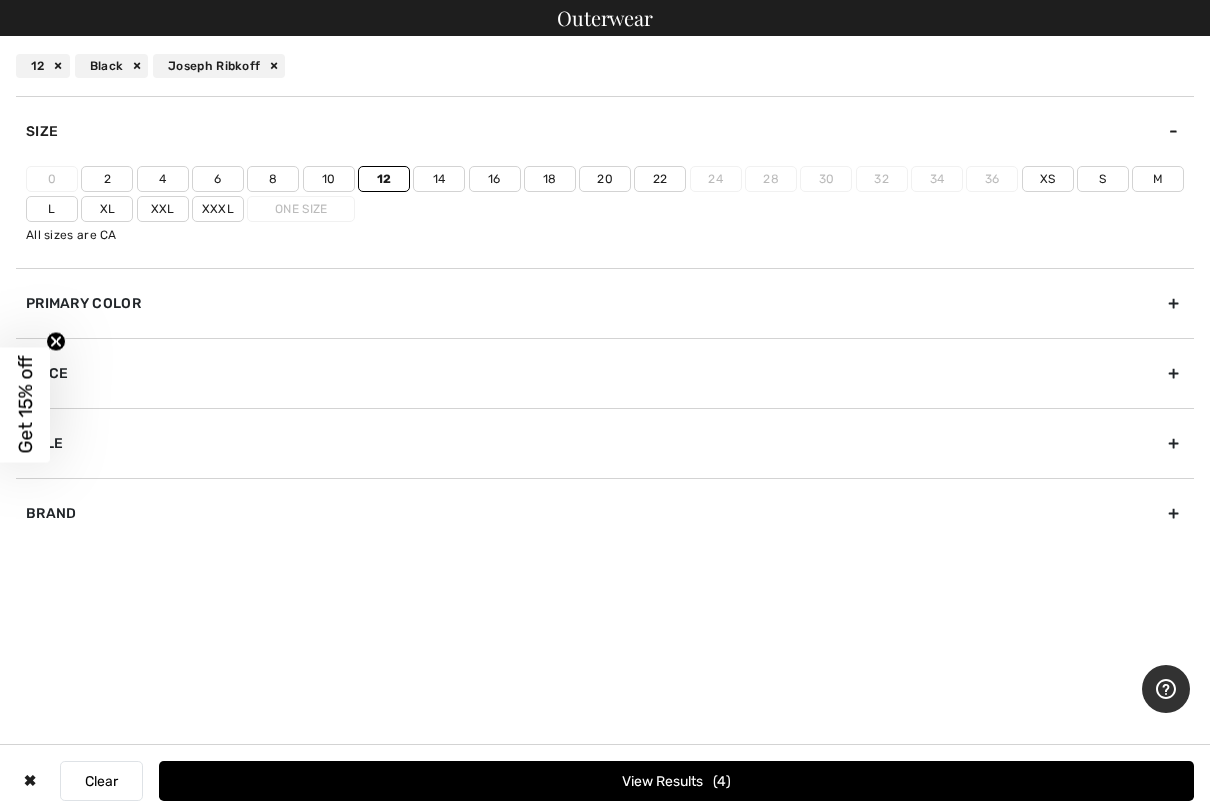 click on "View Results 4" at bounding box center (676, 781) 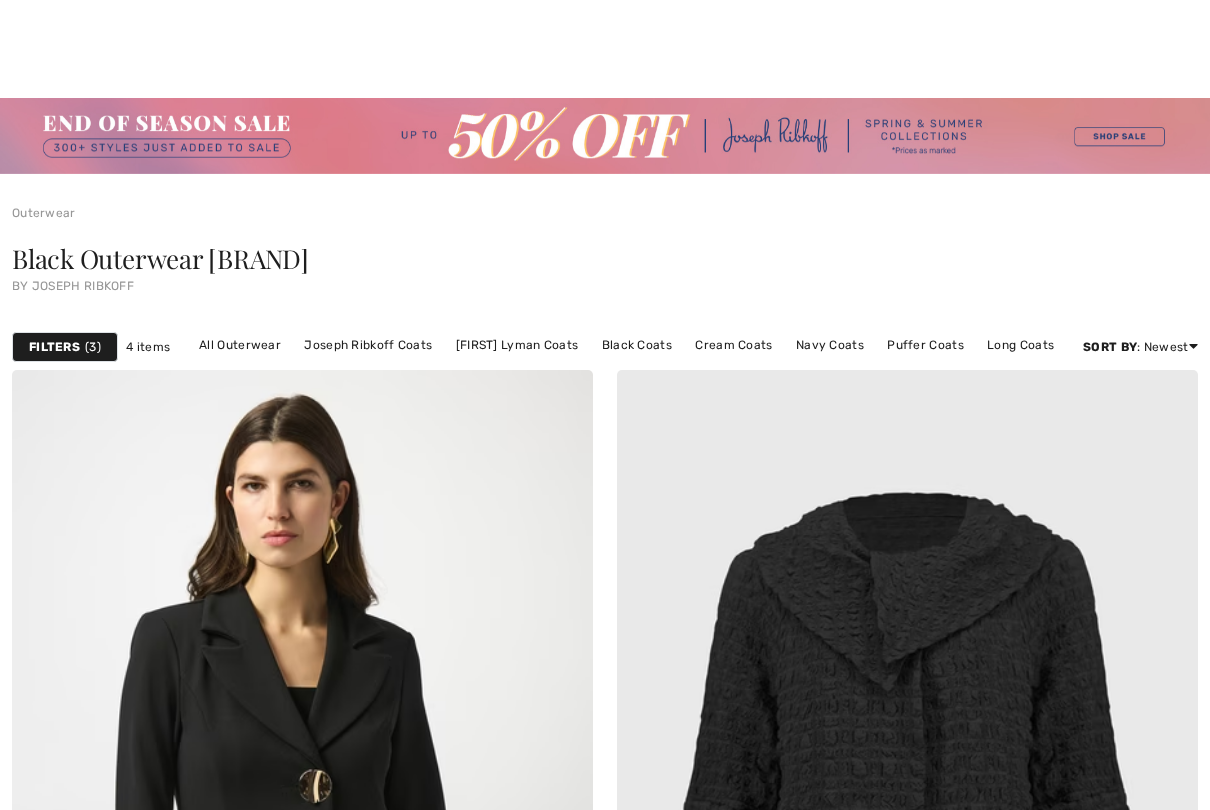 scroll, scrollTop: 322, scrollLeft: 0, axis: vertical 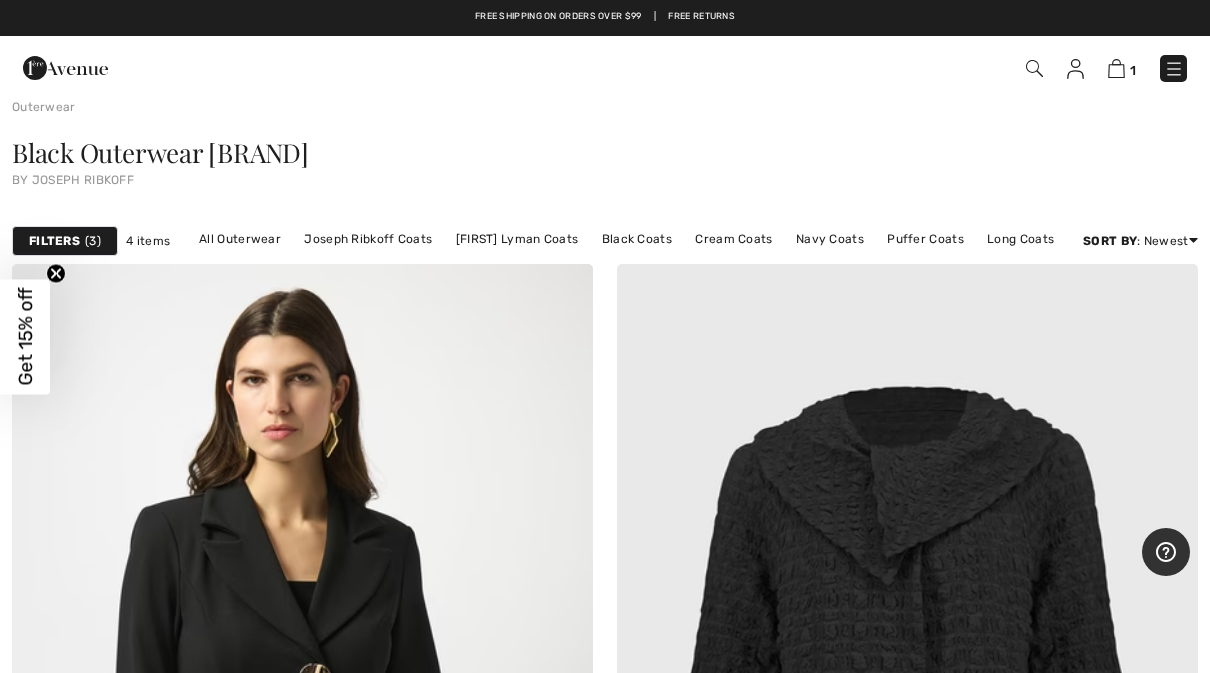 click on "Filters" at bounding box center (54, 241) 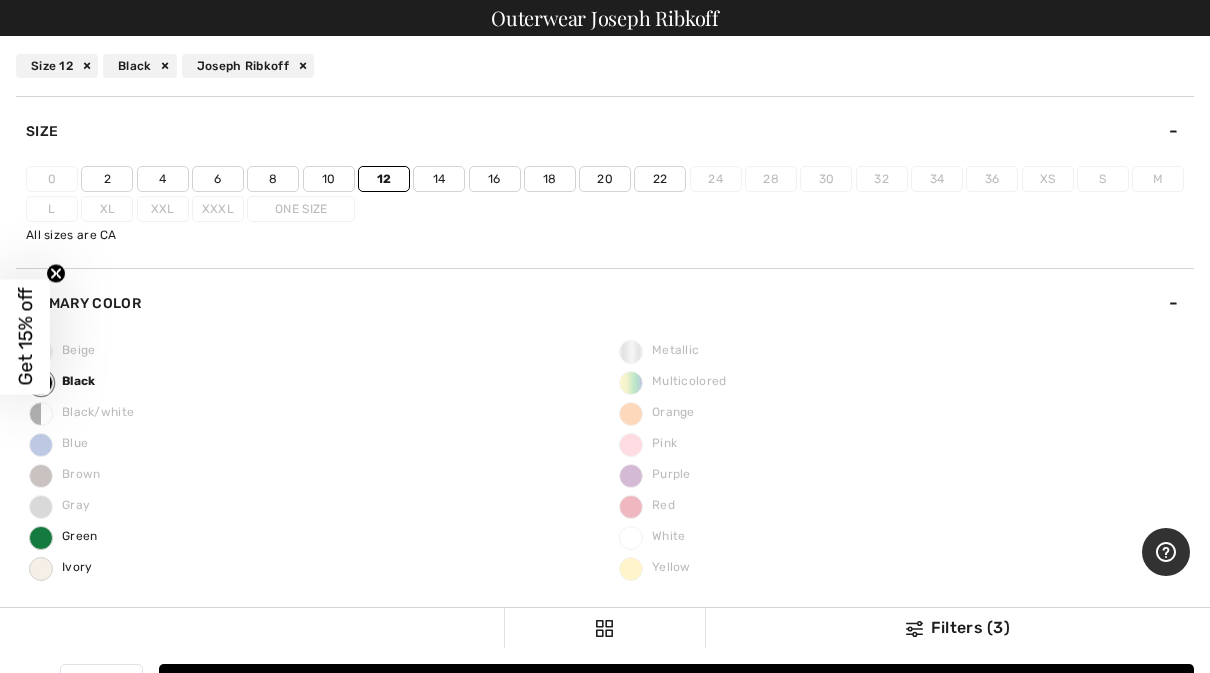 click on "0
2
4
6
8
10
12
14
16
18
20
22
24
28
30
32
34
36
Xs
S
M
L
Xl
Xxl
Xxxl
One Size
All sizes are CA" at bounding box center (605, 217) 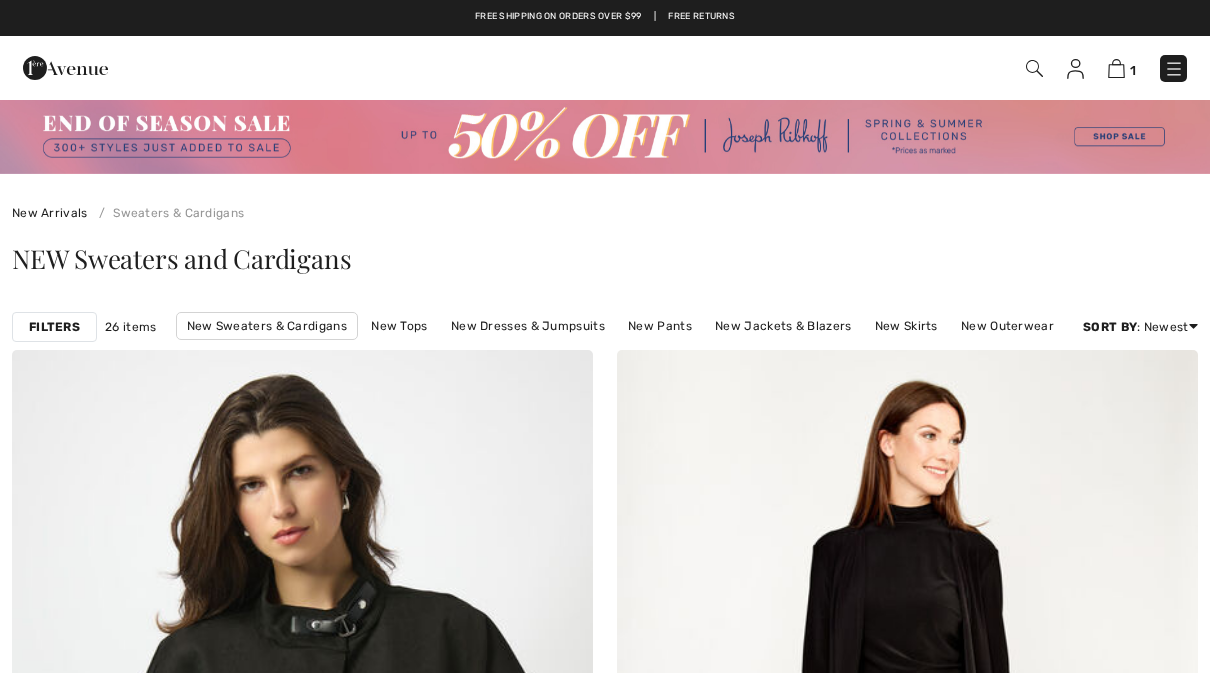 scroll, scrollTop: 0, scrollLeft: 0, axis: both 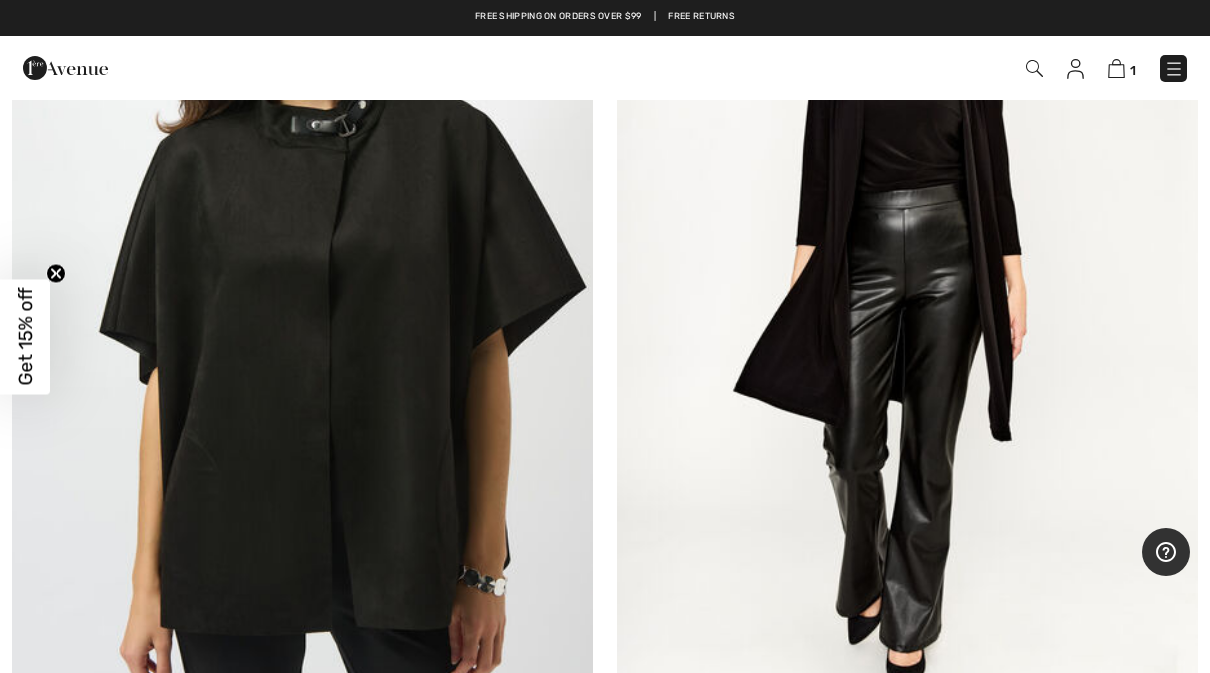 click at bounding box center (65, 68) 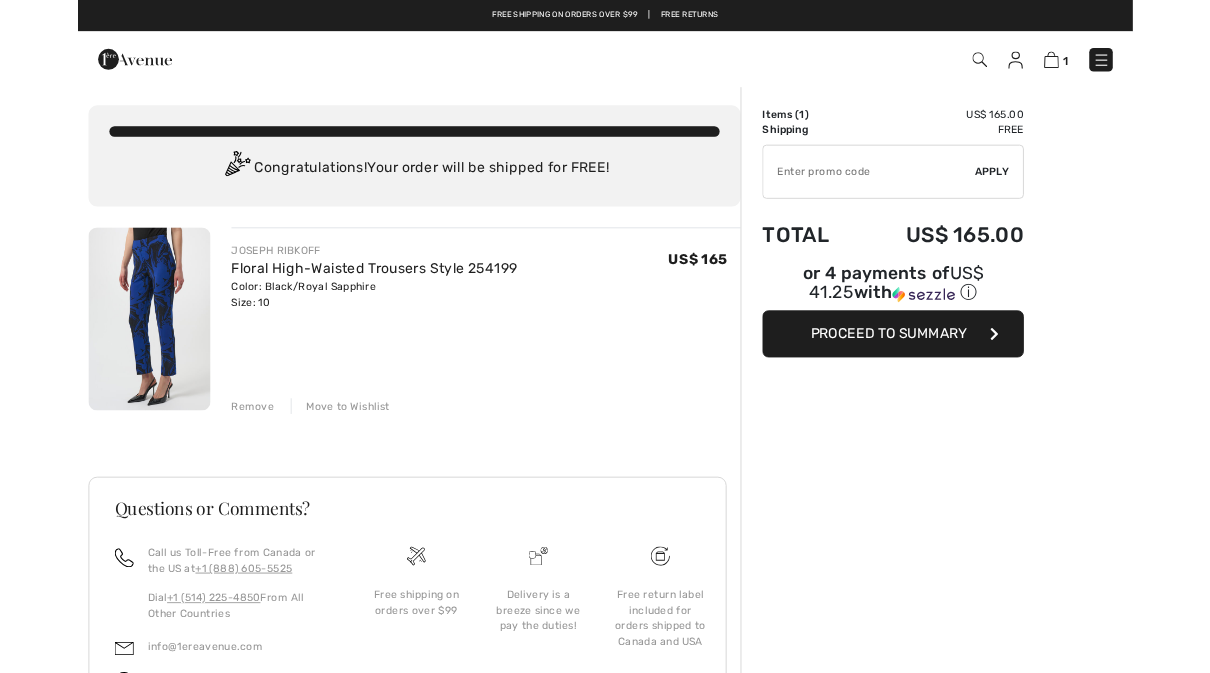 scroll, scrollTop: 0, scrollLeft: 0, axis: both 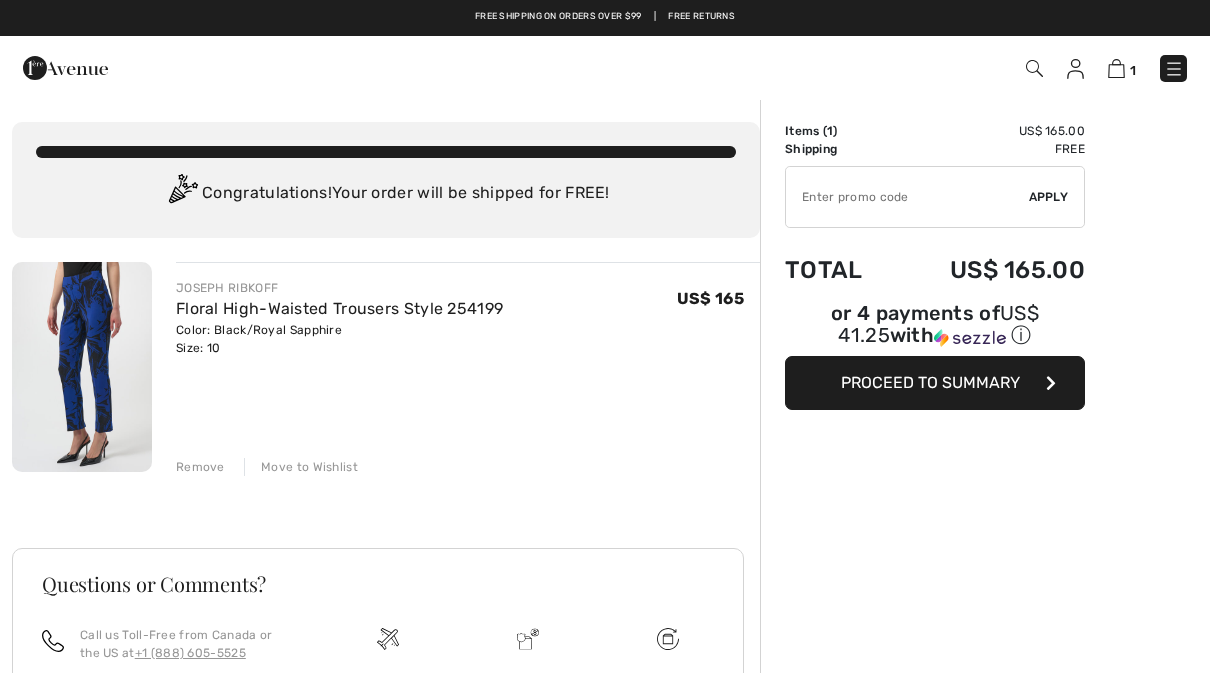 click at bounding box center (1075, 69) 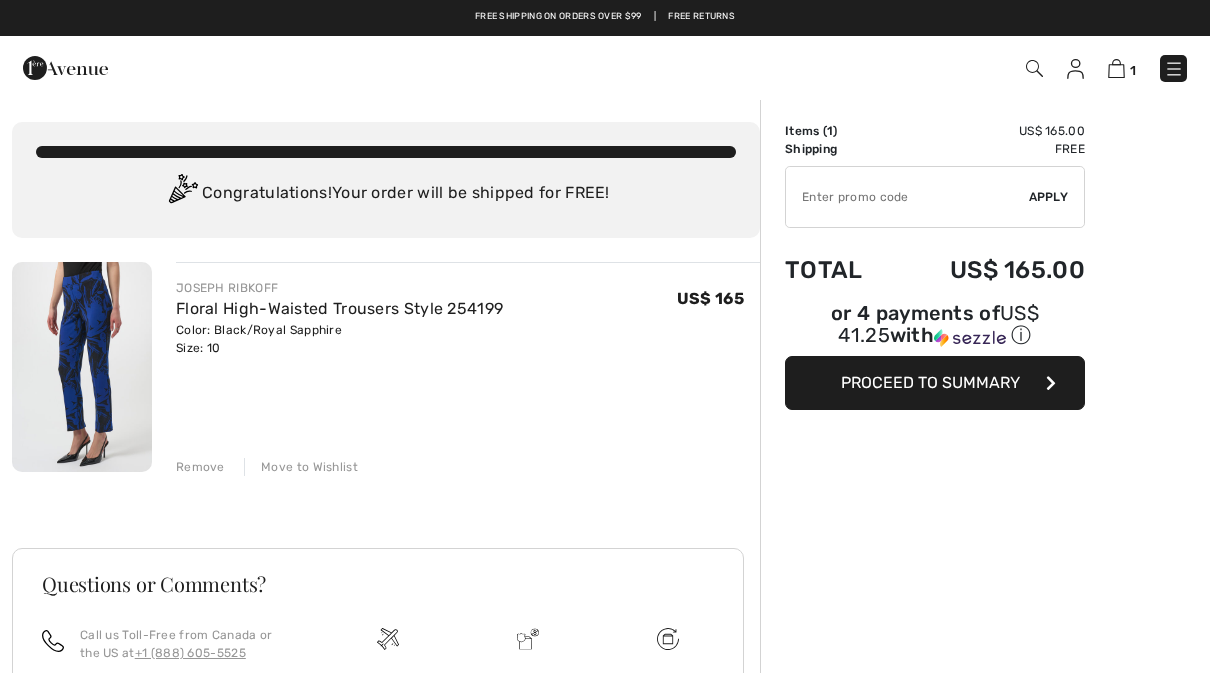 click at bounding box center (1075, 69) 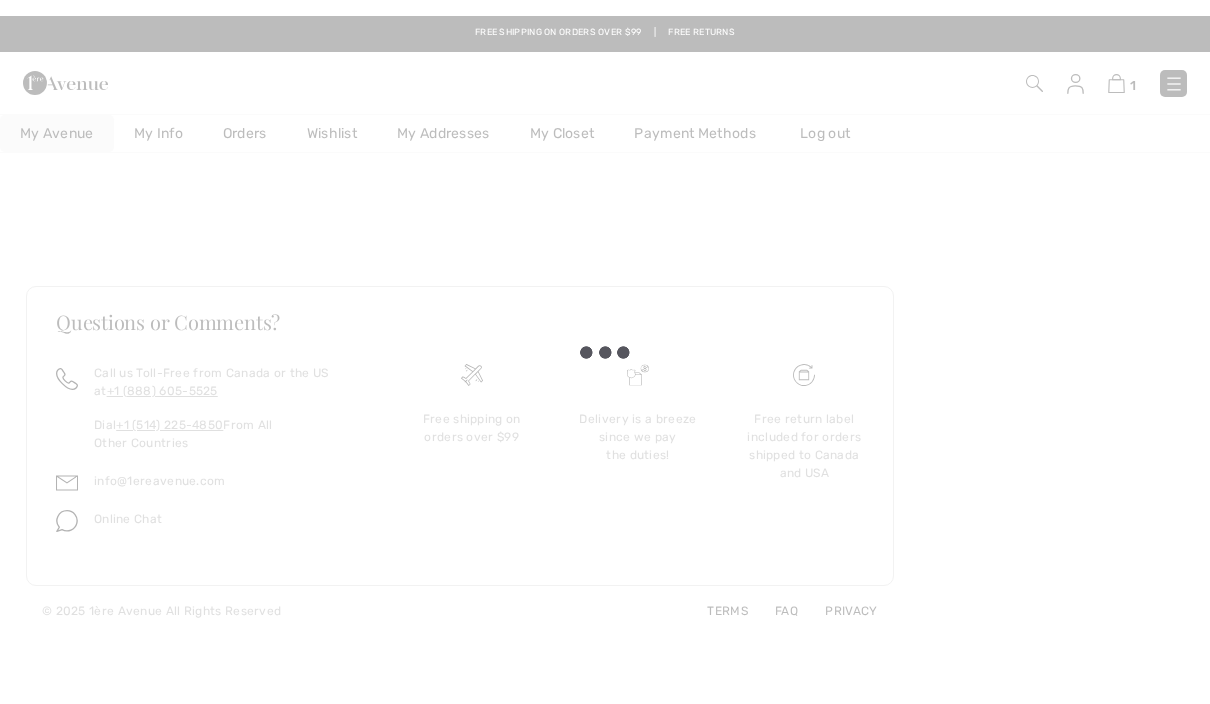 scroll, scrollTop: 0, scrollLeft: 0, axis: both 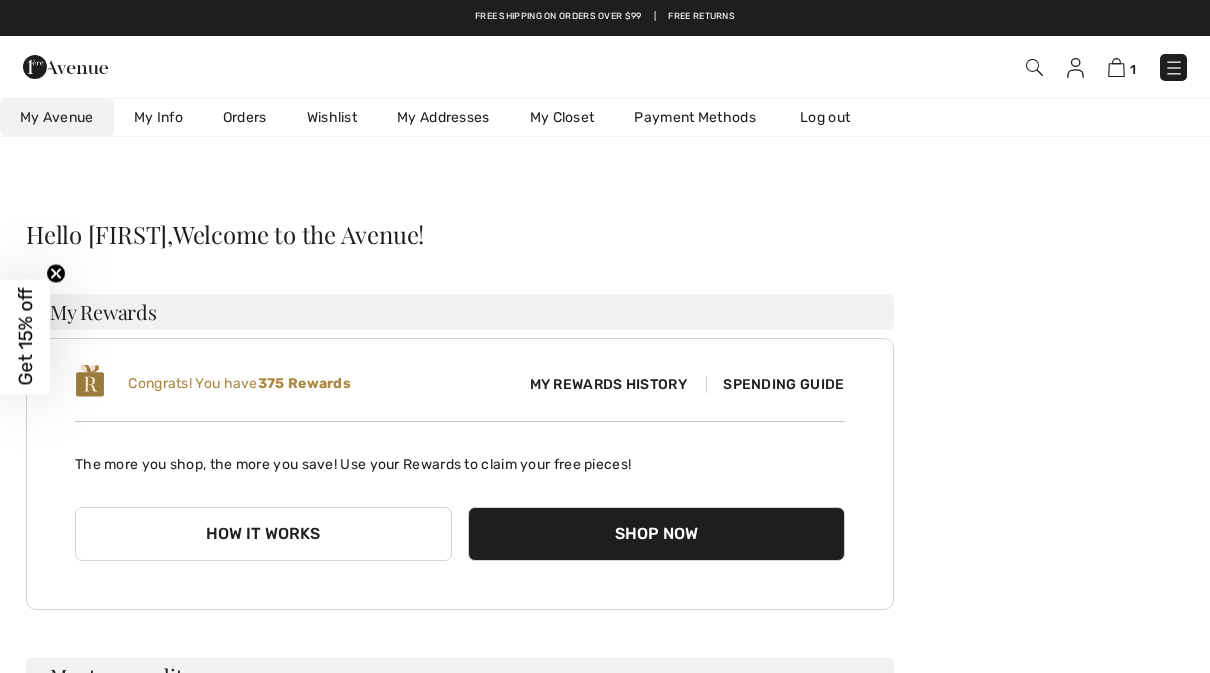 click at bounding box center (1034, 67) 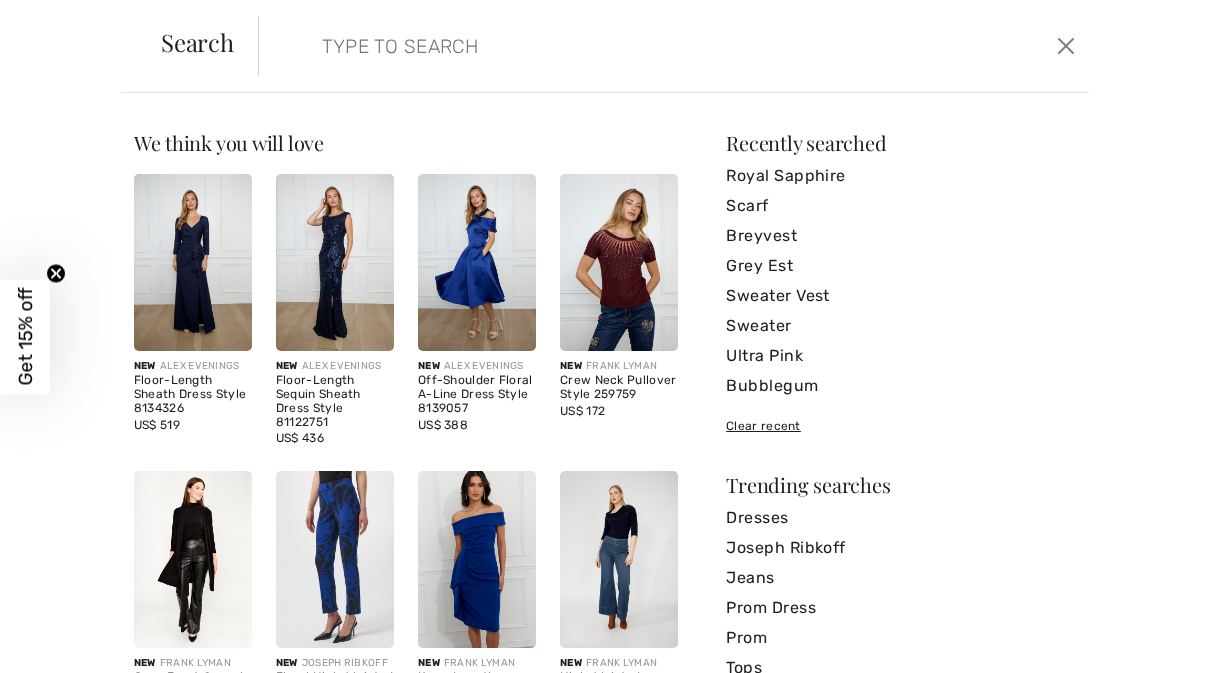 click at bounding box center [586, 46] 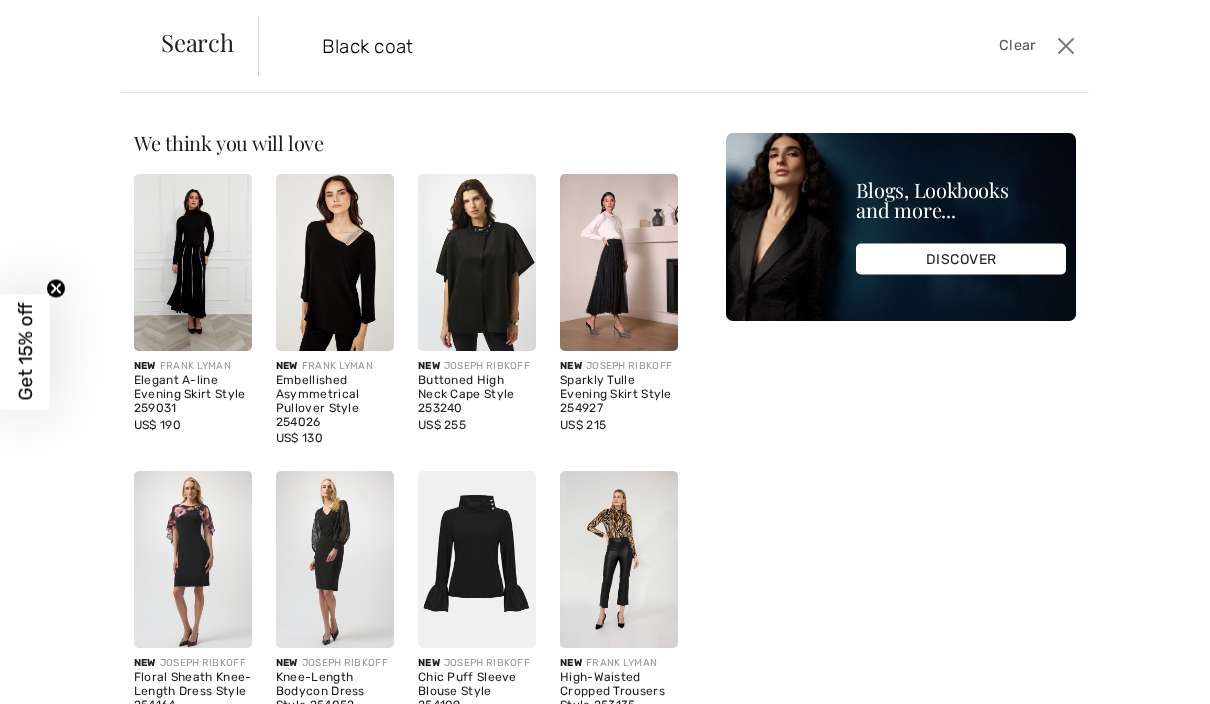 type on "Black coat" 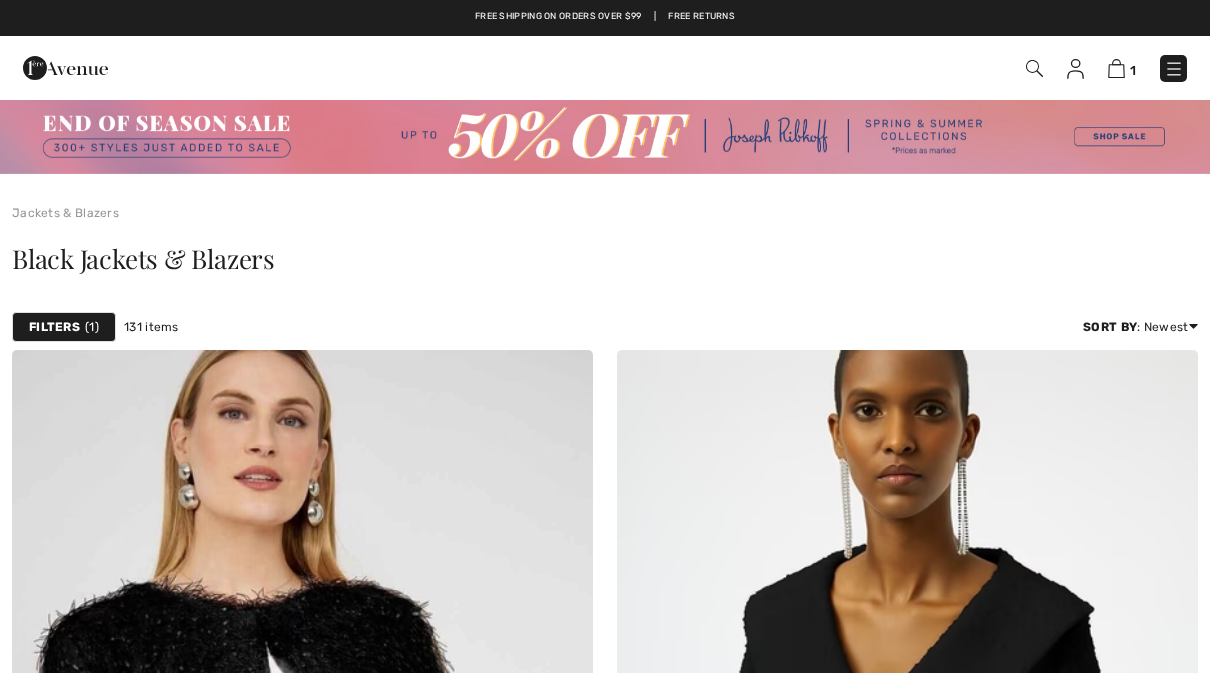 scroll, scrollTop: 0, scrollLeft: 0, axis: both 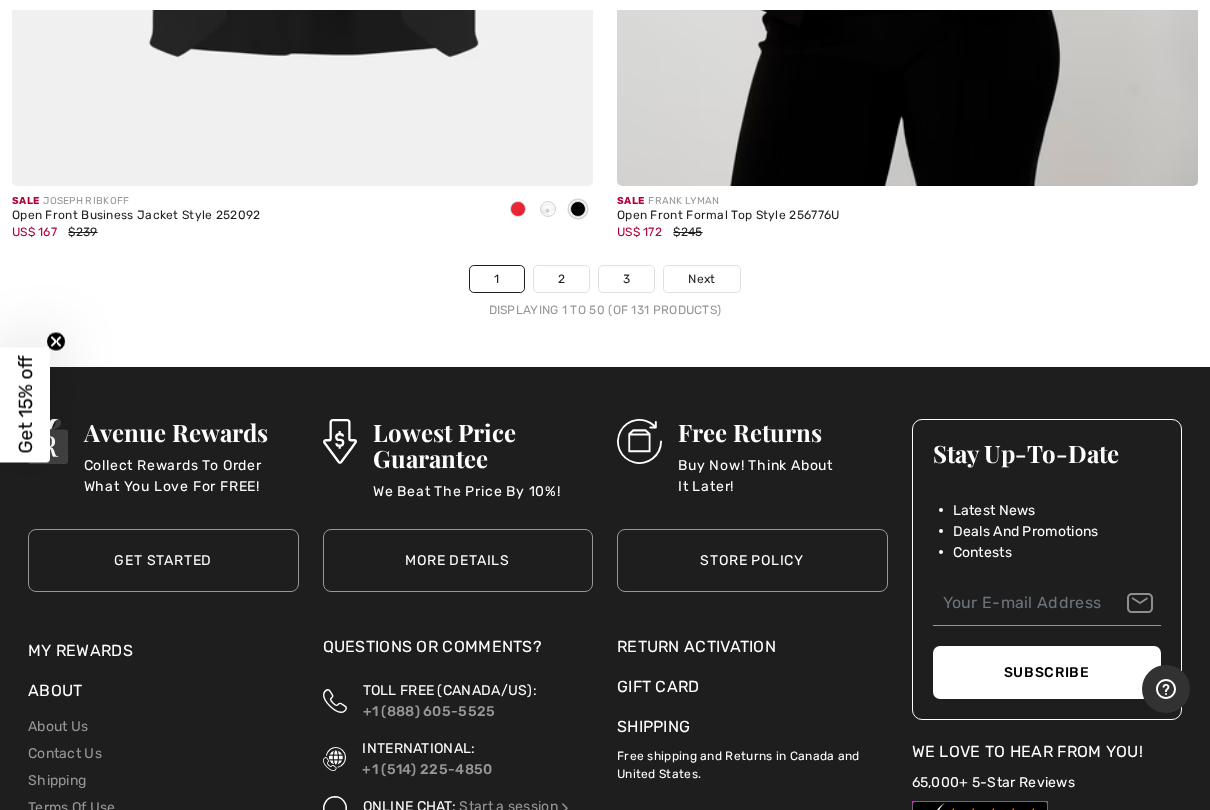 click on "2" at bounding box center (561, 279) 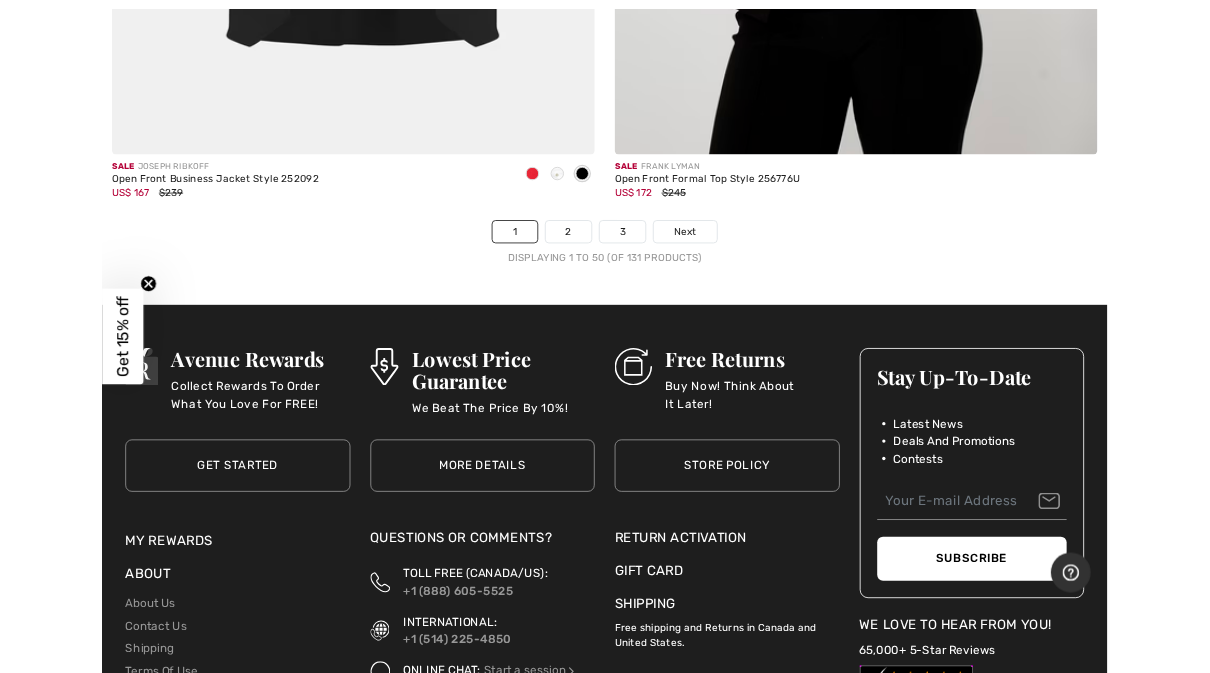 scroll, scrollTop: 24735, scrollLeft: 0, axis: vertical 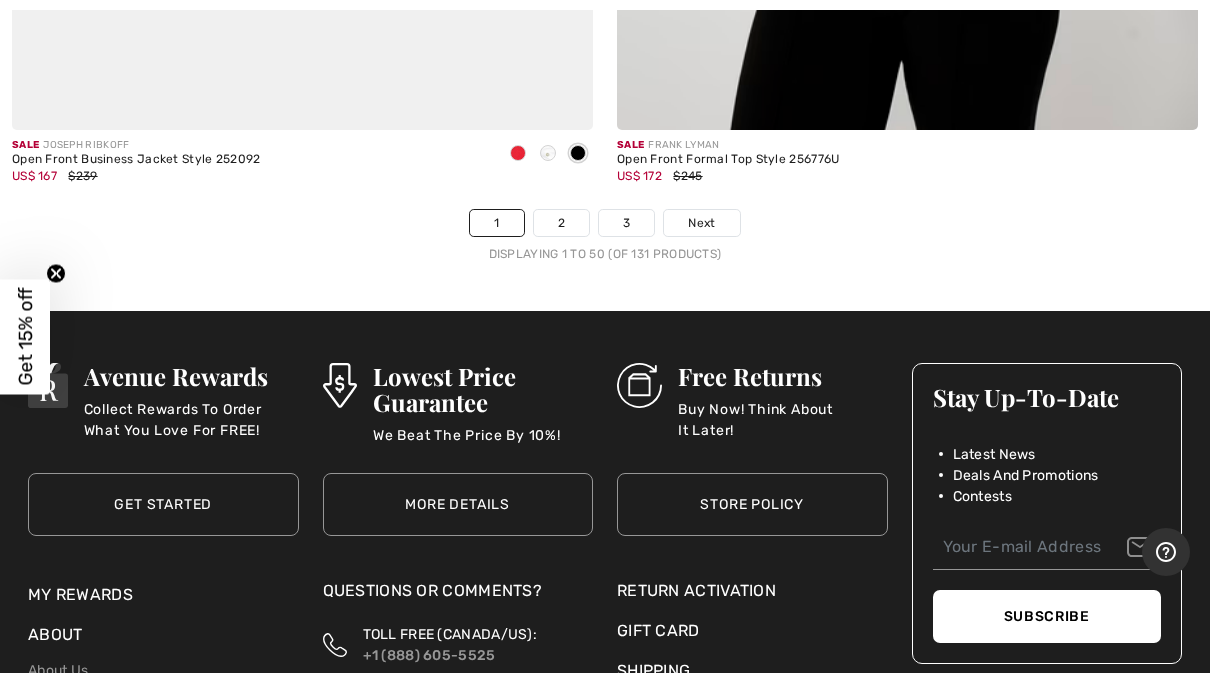 click on "2" at bounding box center [561, 223] 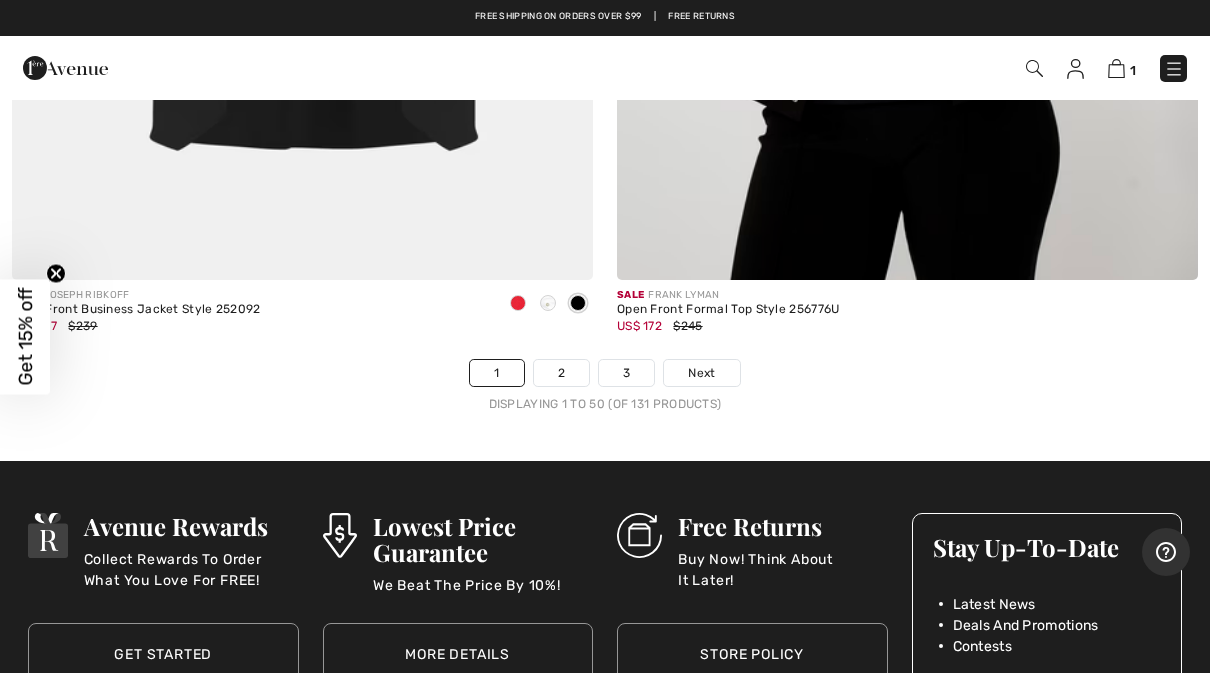 click on "2" at bounding box center (561, 373) 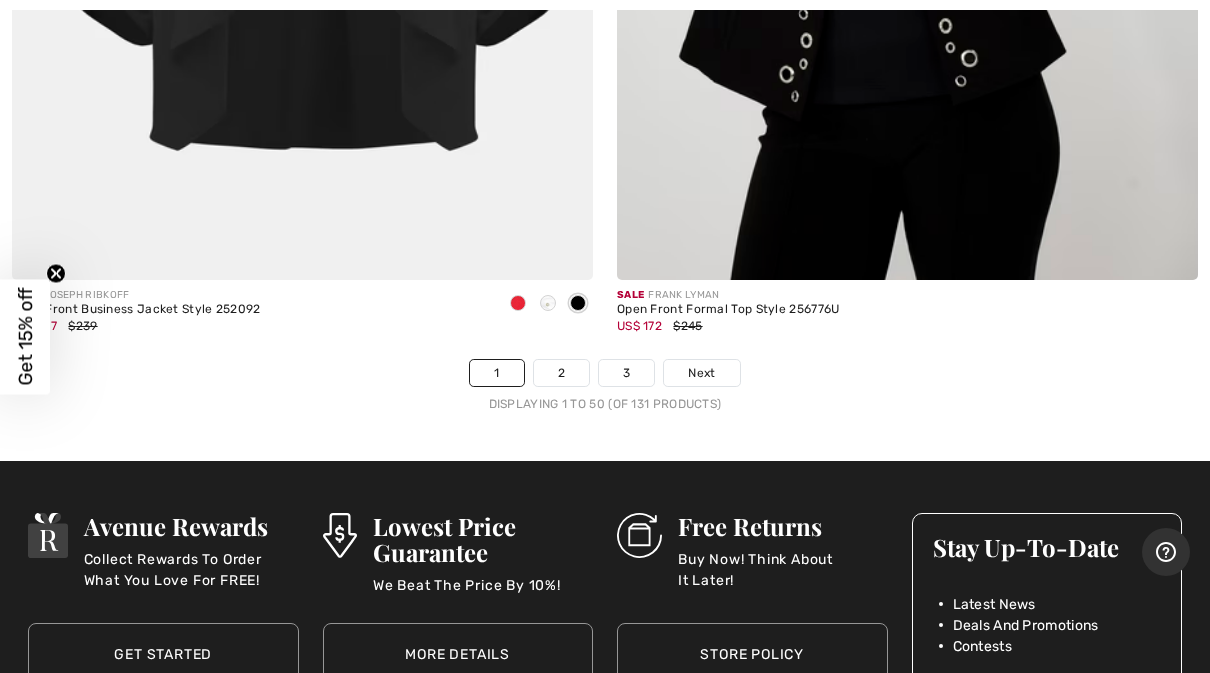 click on "2" at bounding box center (561, 373) 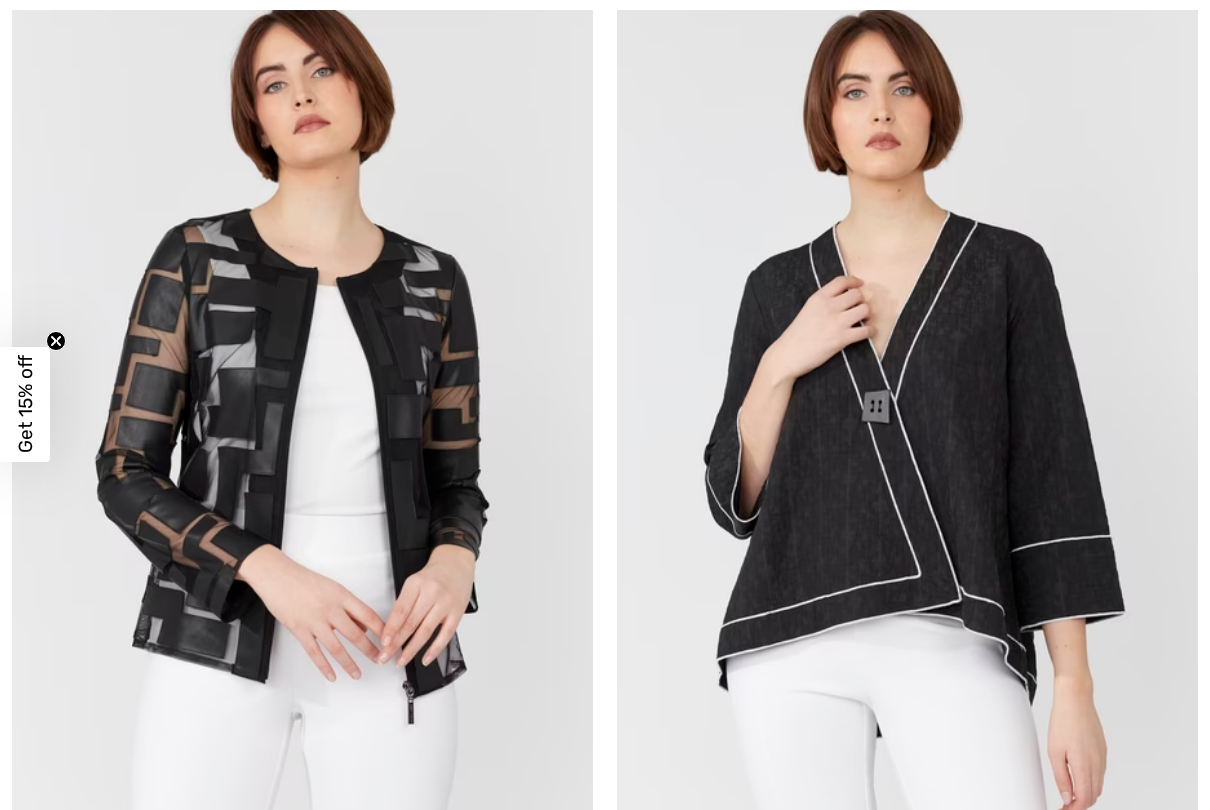 scroll, scrollTop: 0, scrollLeft: 0, axis: both 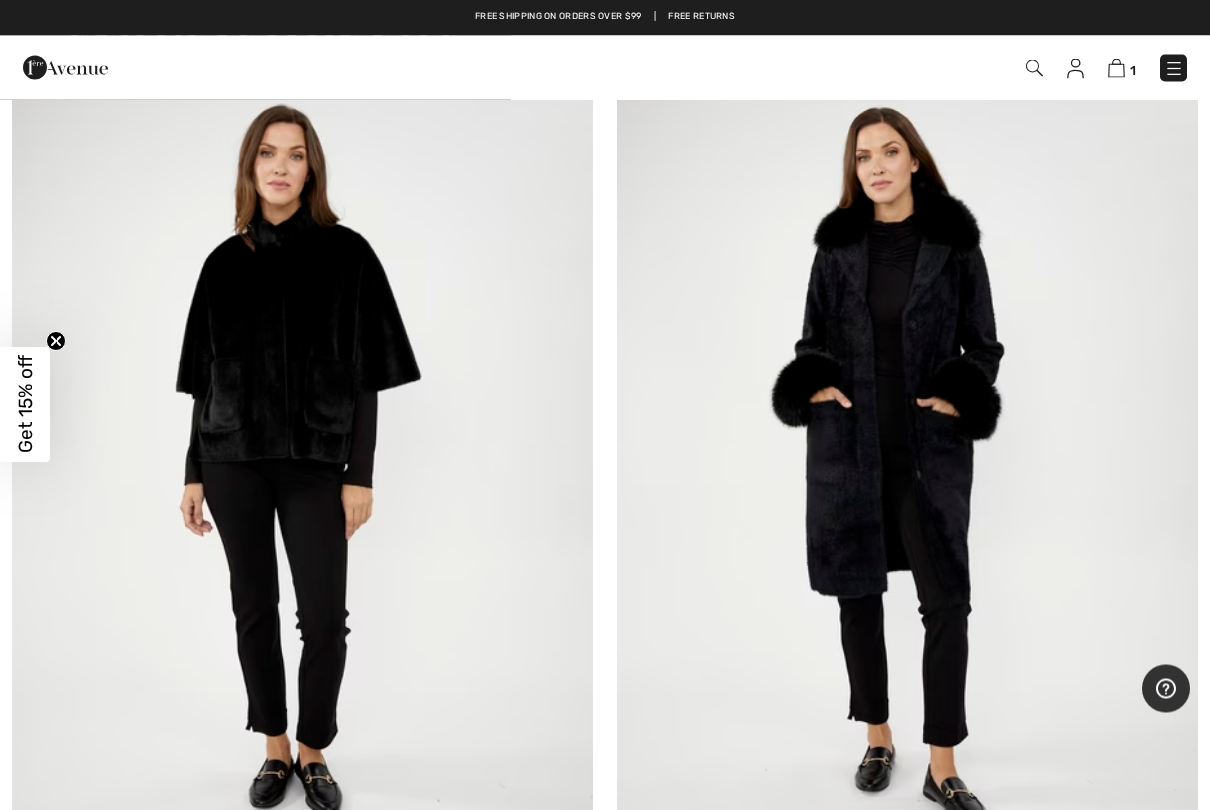 click at bounding box center [907, 468] 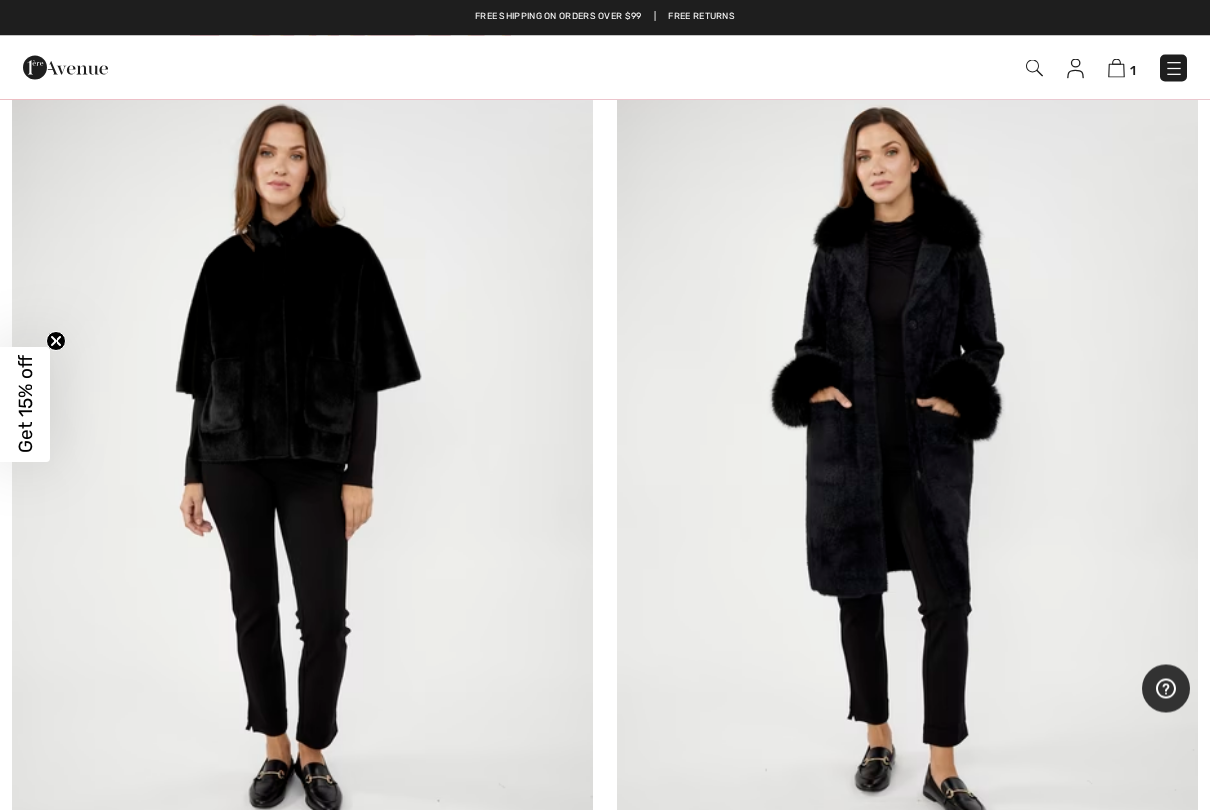 click at bounding box center (907, 468) 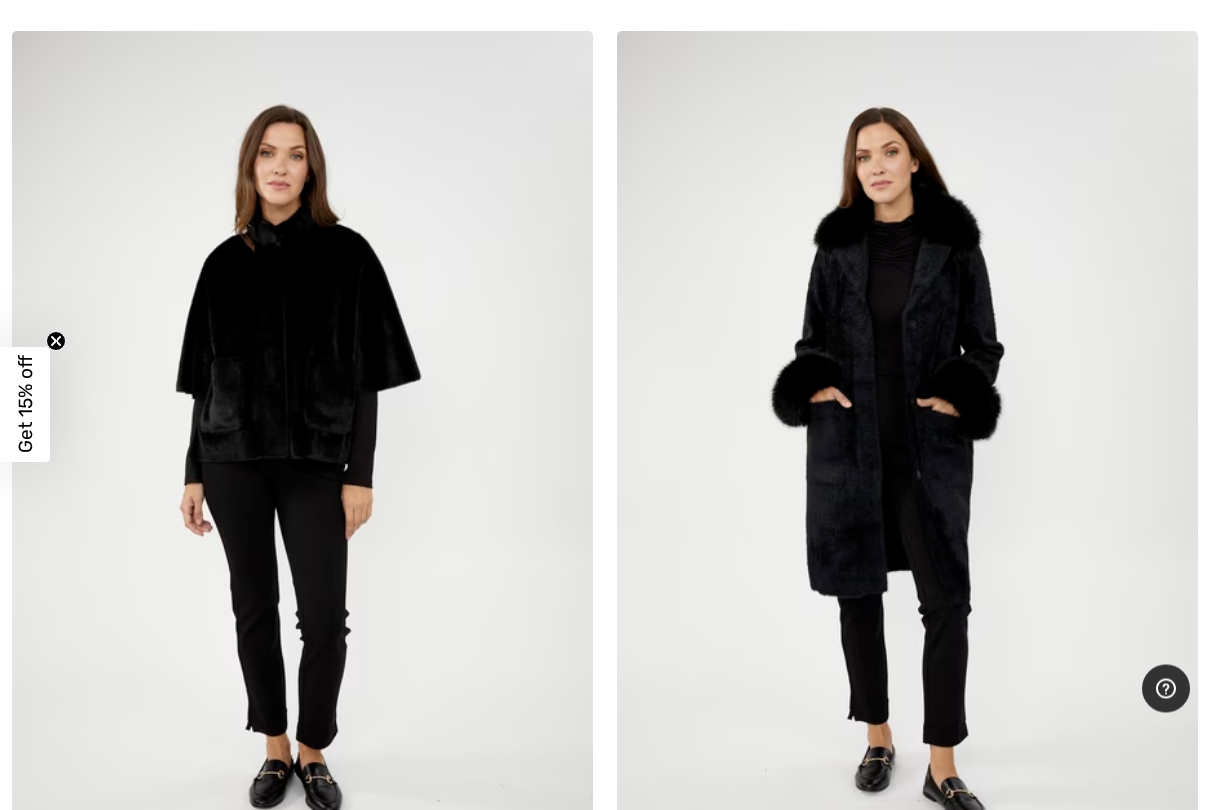 click at bounding box center (907, 468) 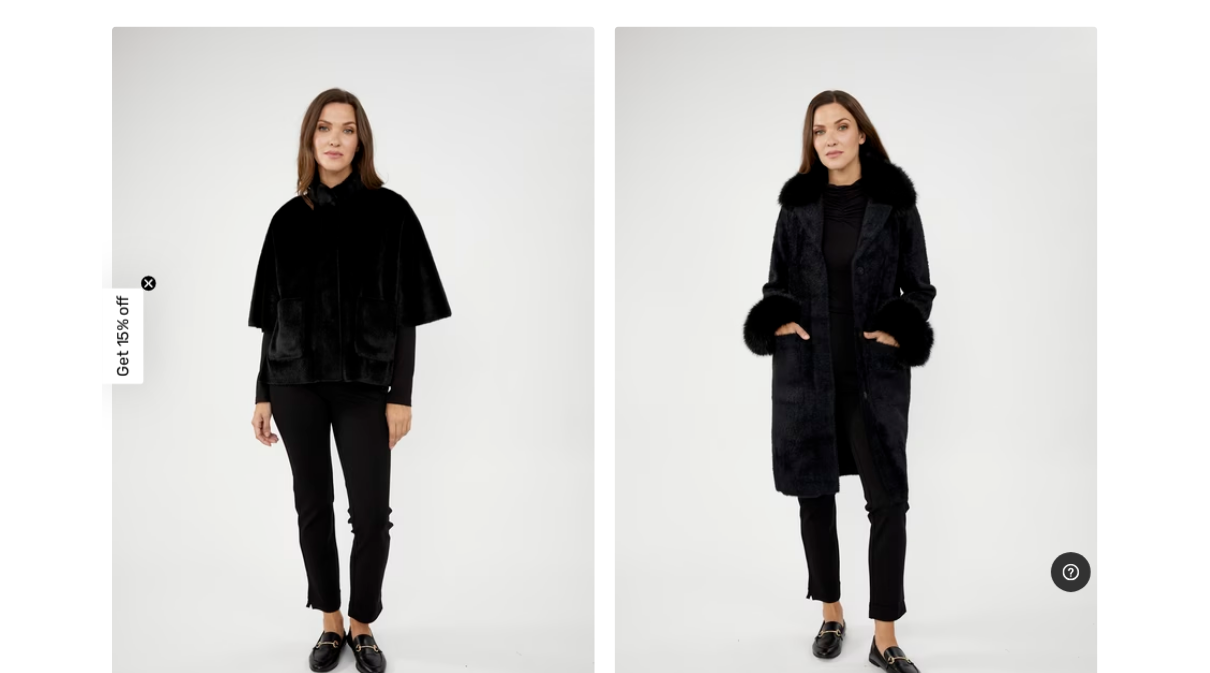 scroll, scrollTop: 13147, scrollLeft: 0, axis: vertical 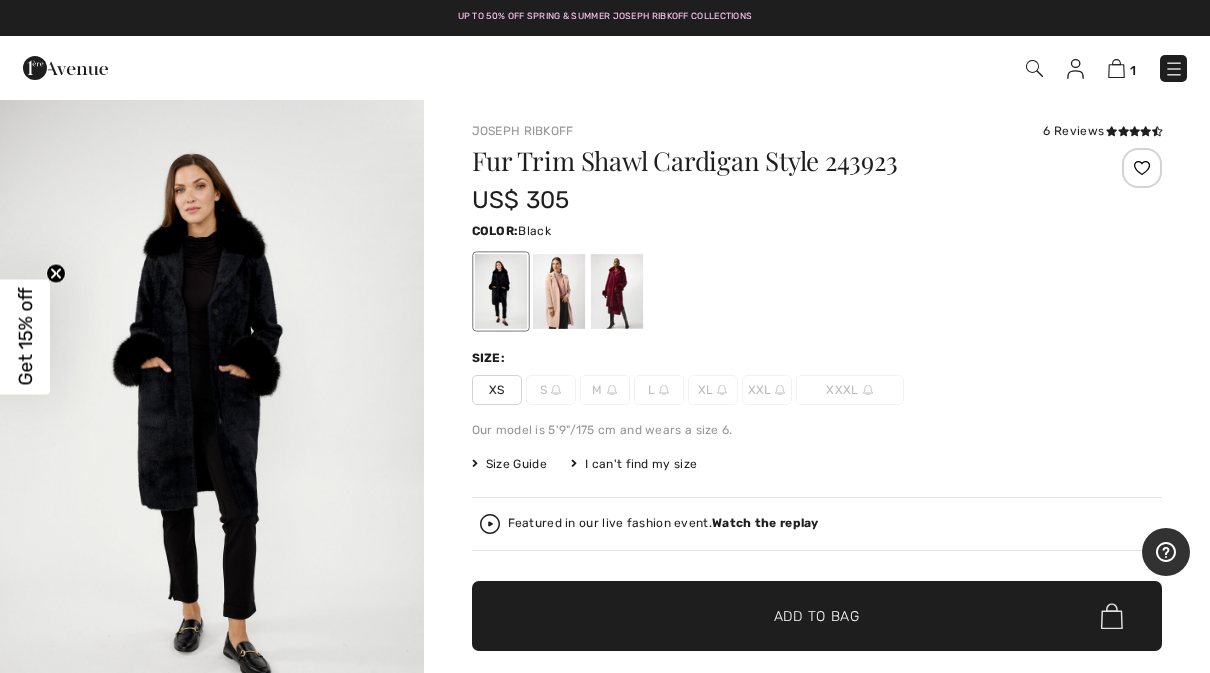 click at bounding box center (558, 291) 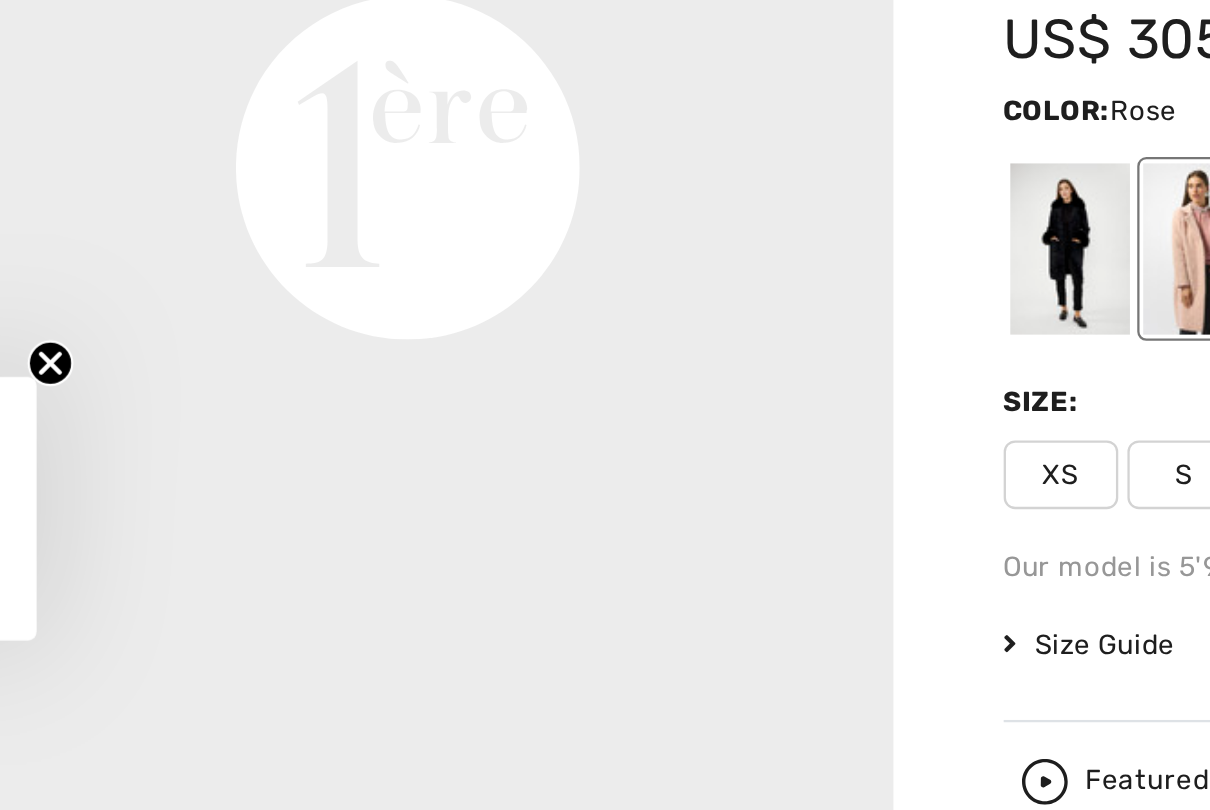 scroll, scrollTop: 1418, scrollLeft: 0, axis: vertical 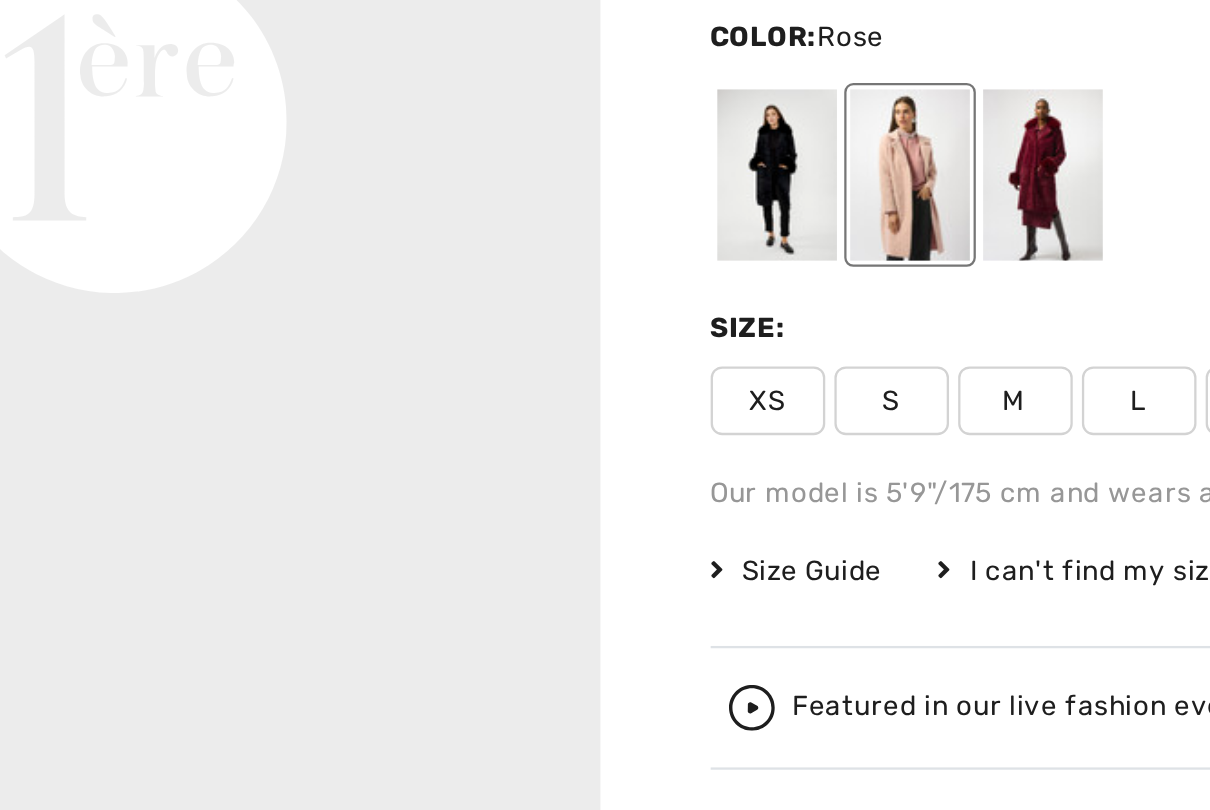 click at bounding box center (500, 291) 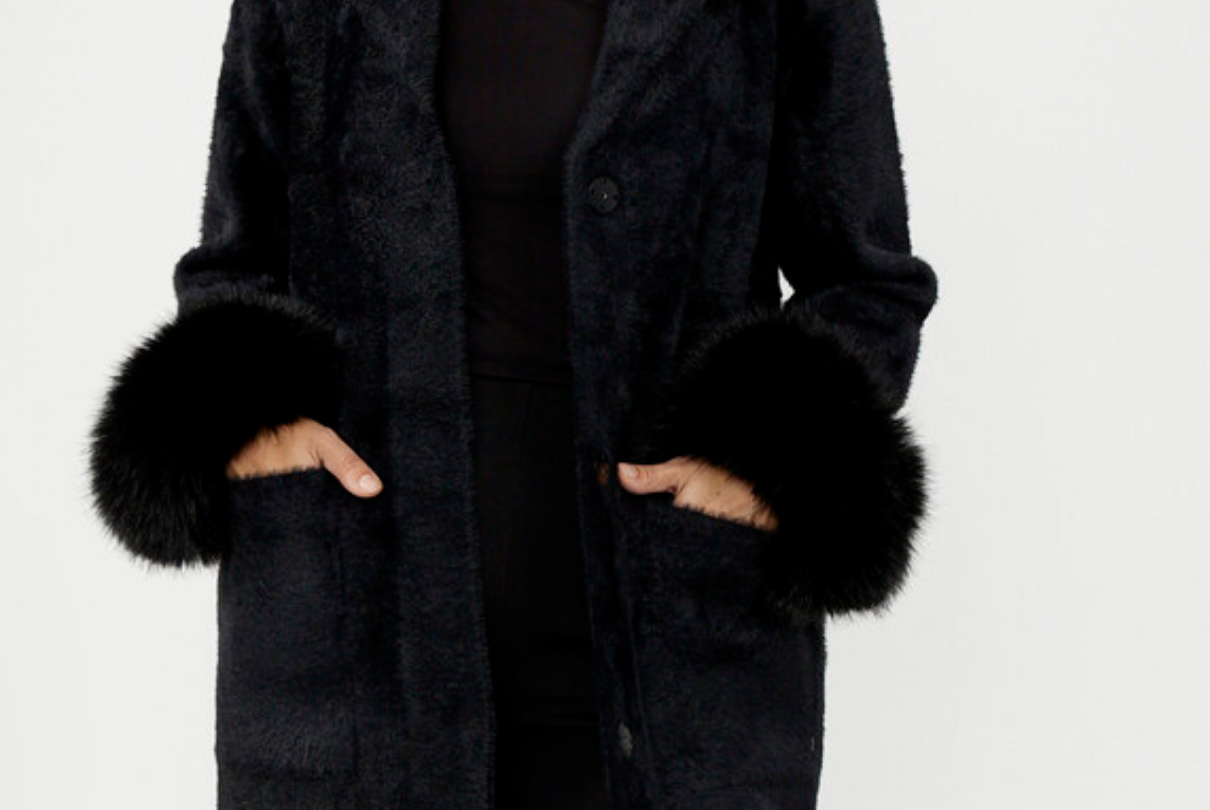 scroll, scrollTop: 69, scrollLeft: 0, axis: vertical 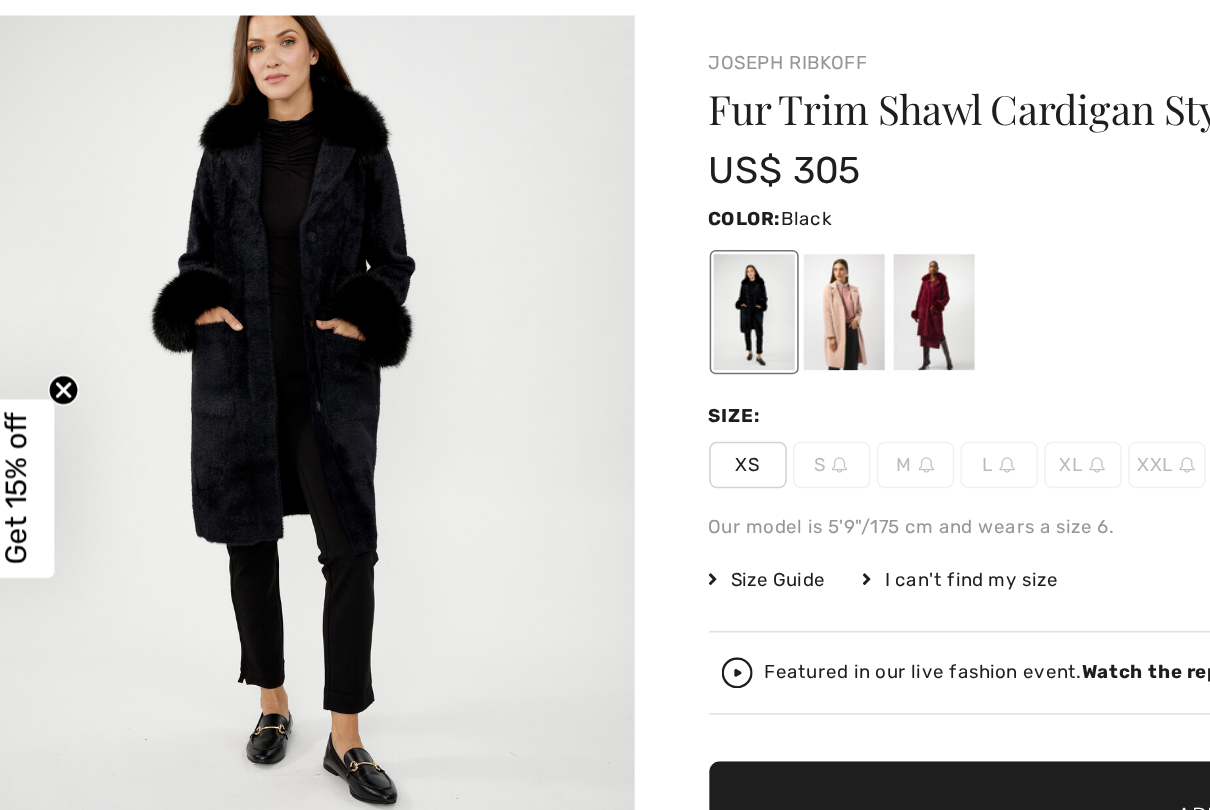 click at bounding box center (616, 291) 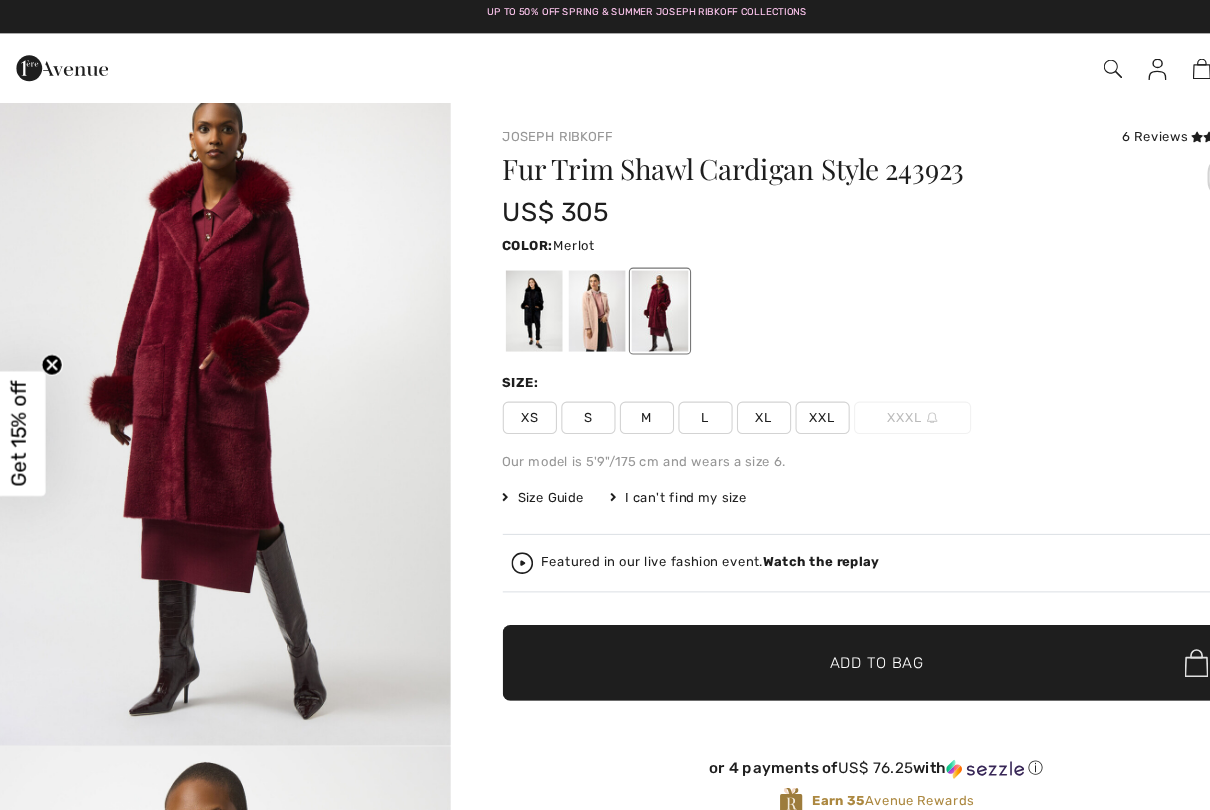 scroll, scrollTop: 0, scrollLeft: 0, axis: both 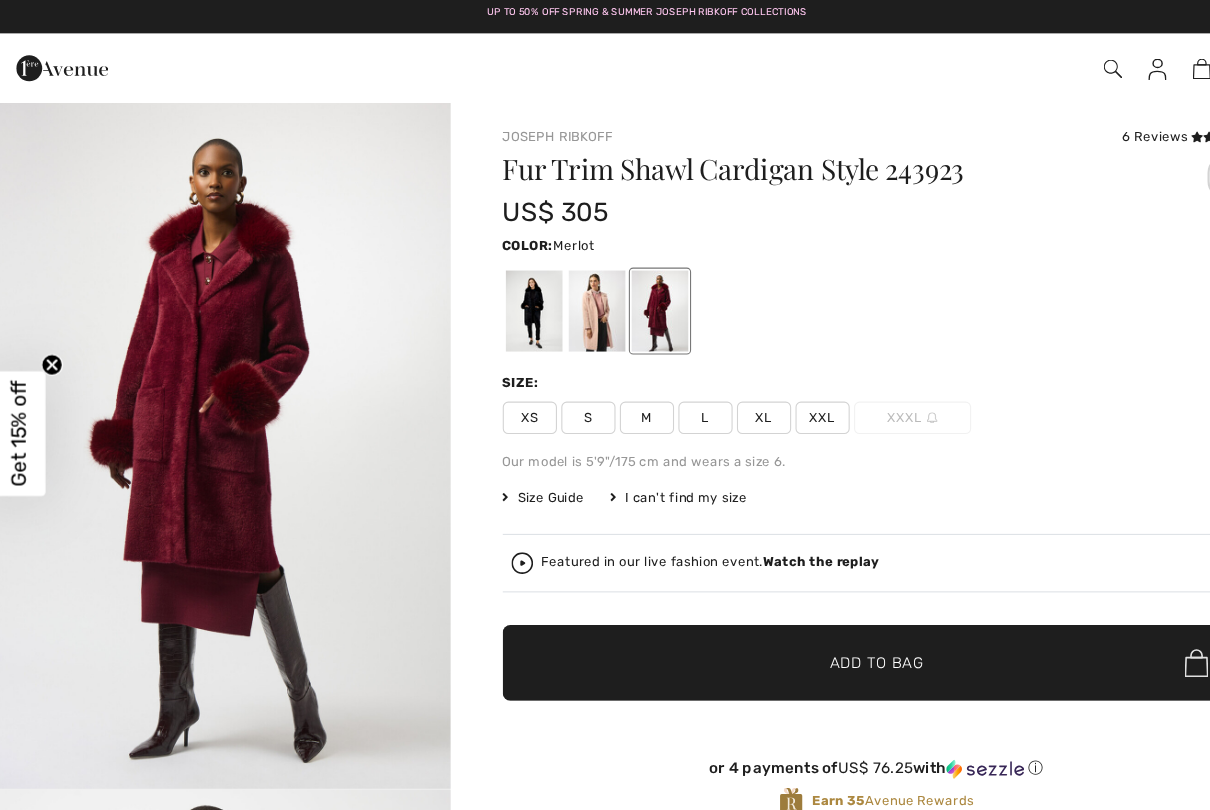 click on "Up to 50% off Spring & Summer Joseph Ribkoff Collections" at bounding box center [605, 17] 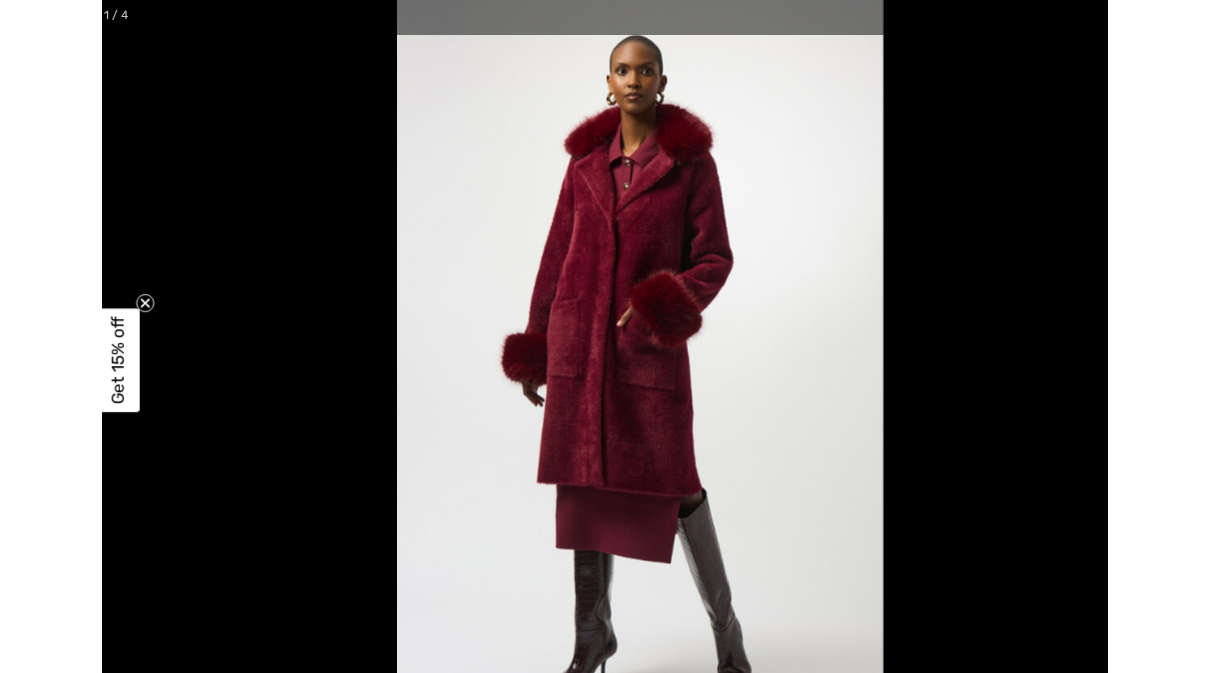 scroll, scrollTop: 5, scrollLeft: 0, axis: vertical 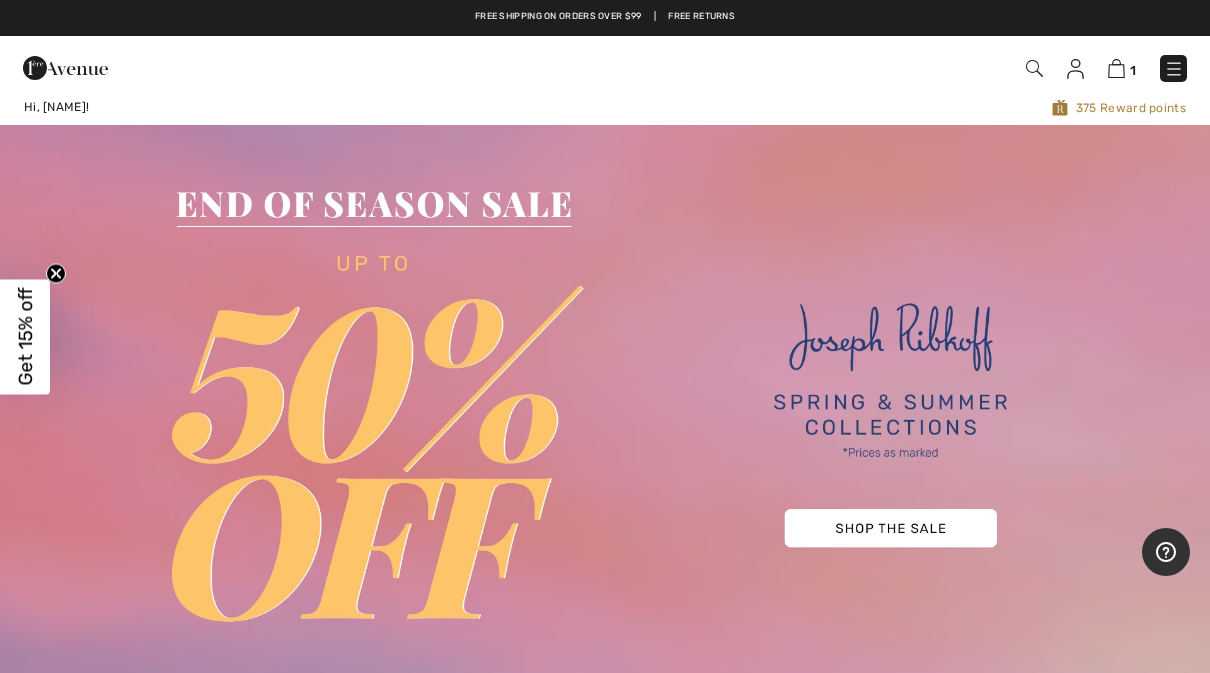 click at bounding box center [1034, 68] 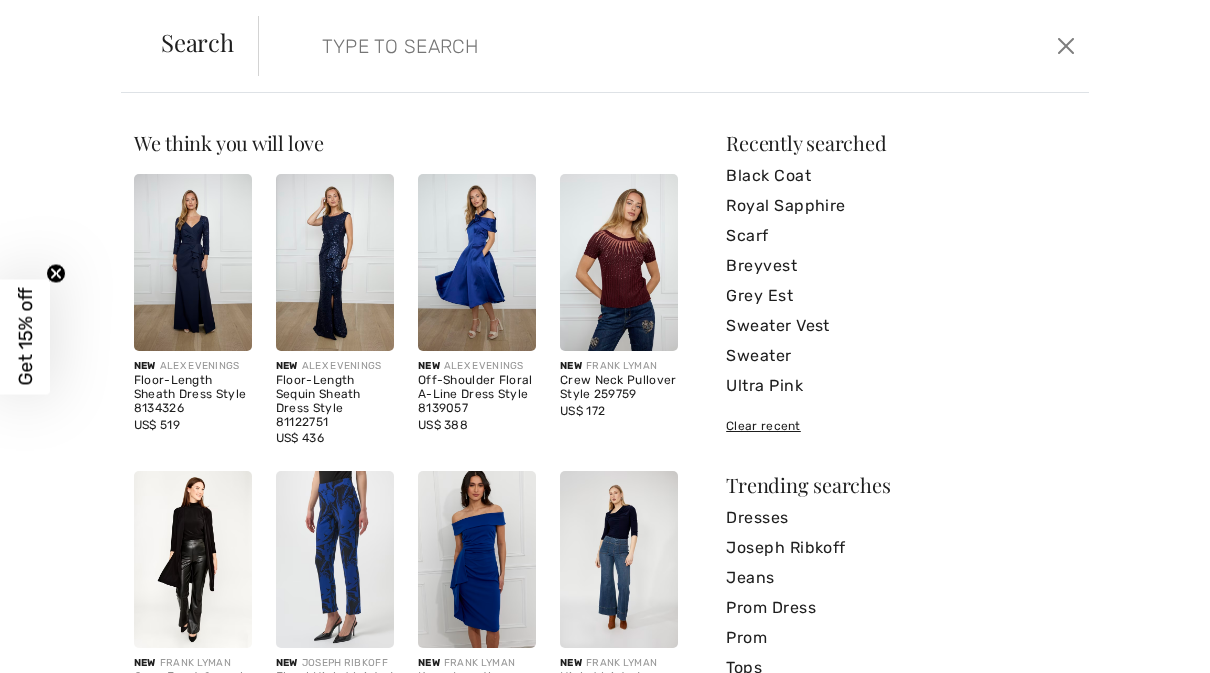 click on "Clear" at bounding box center [655, 46] 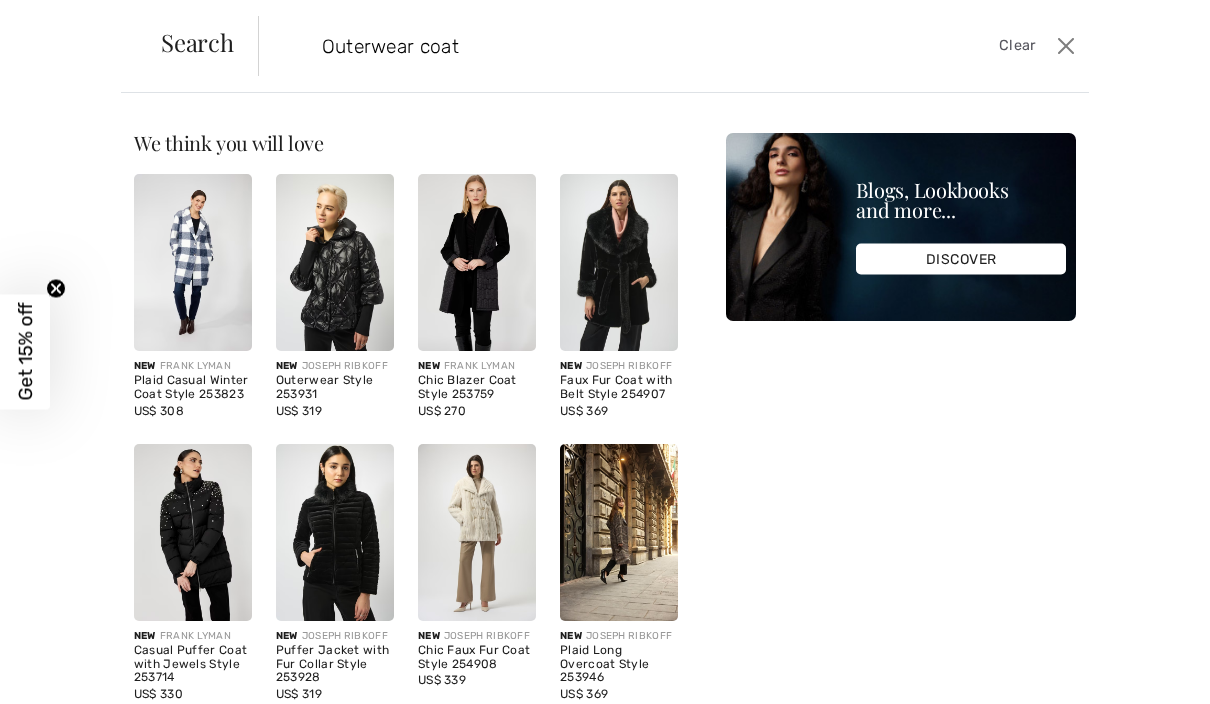 type on "Outerwear coat" 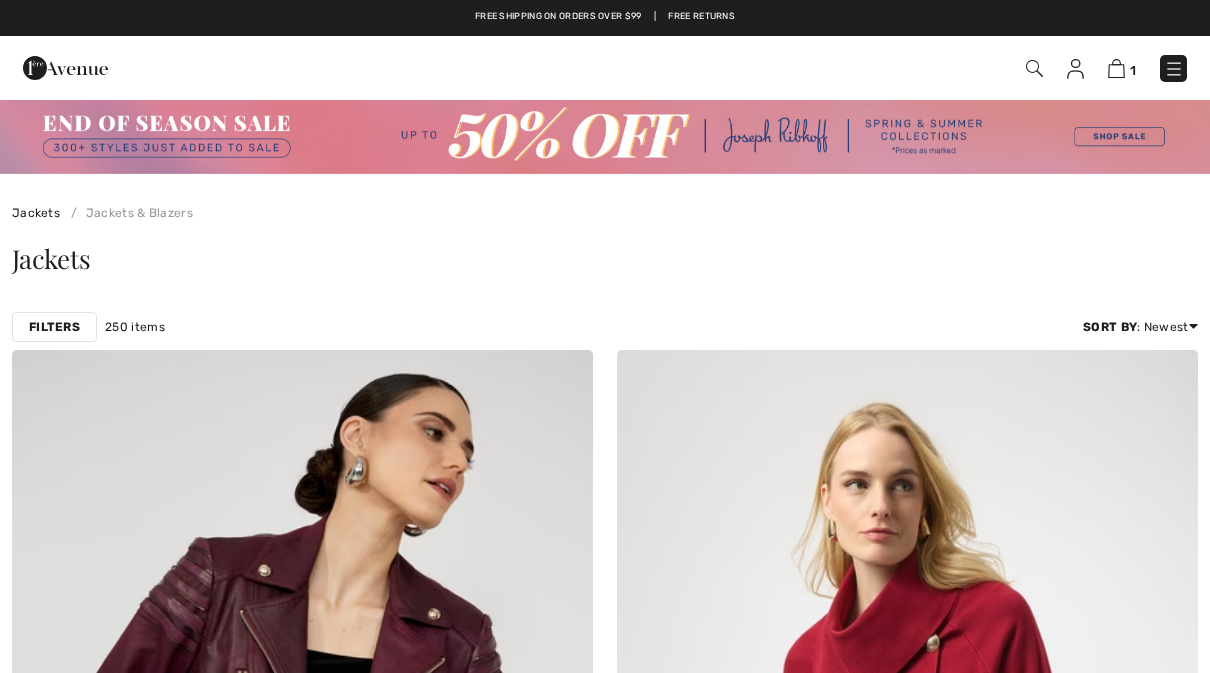 scroll, scrollTop: 0, scrollLeft: 0, axis: both 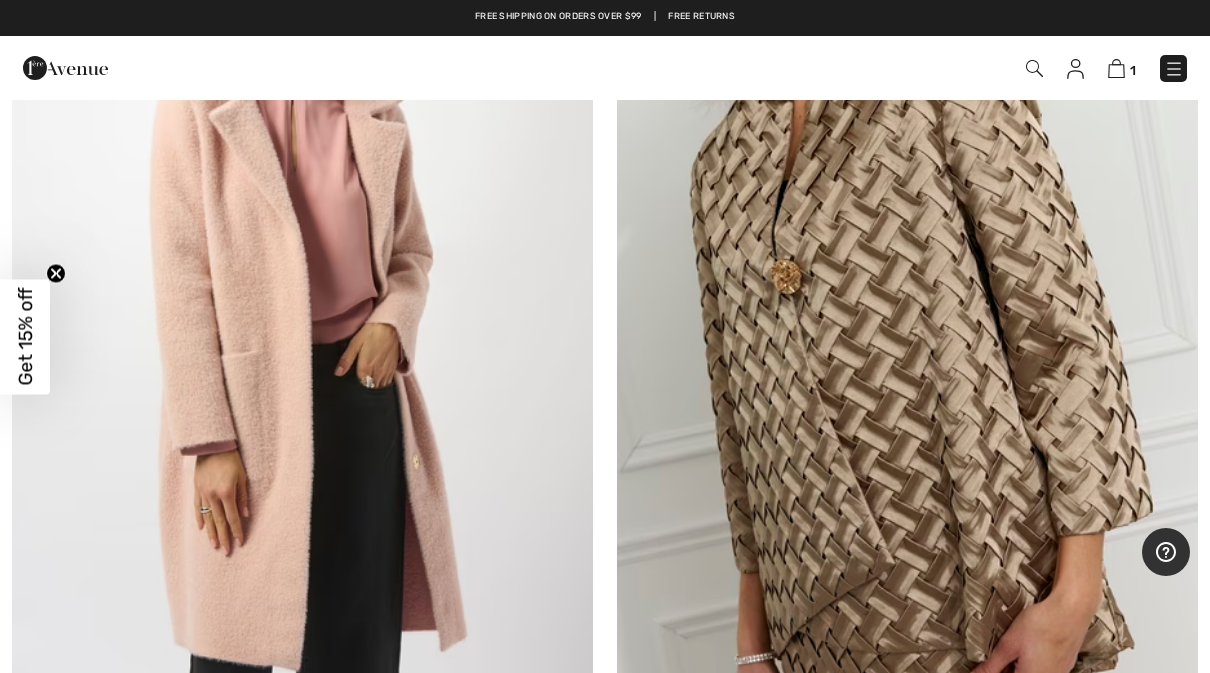 click at bounding box center (302, 287) 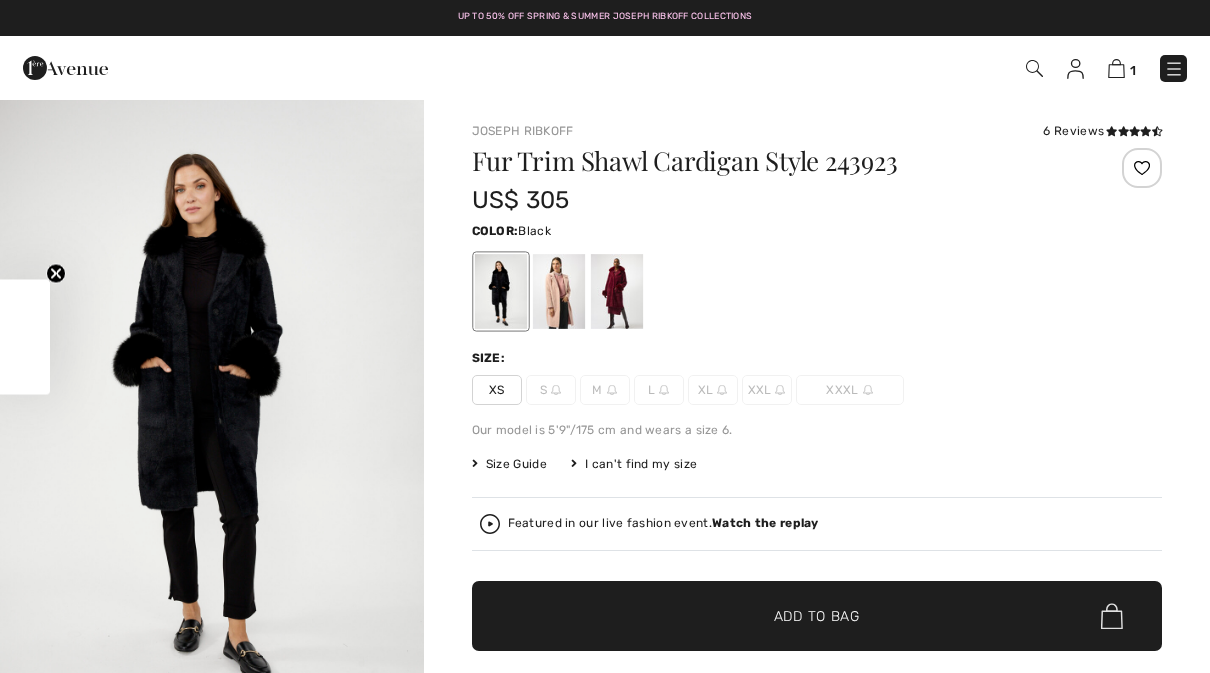 scroll, scrollTop: 0, scrollLeft: 0, axis: both 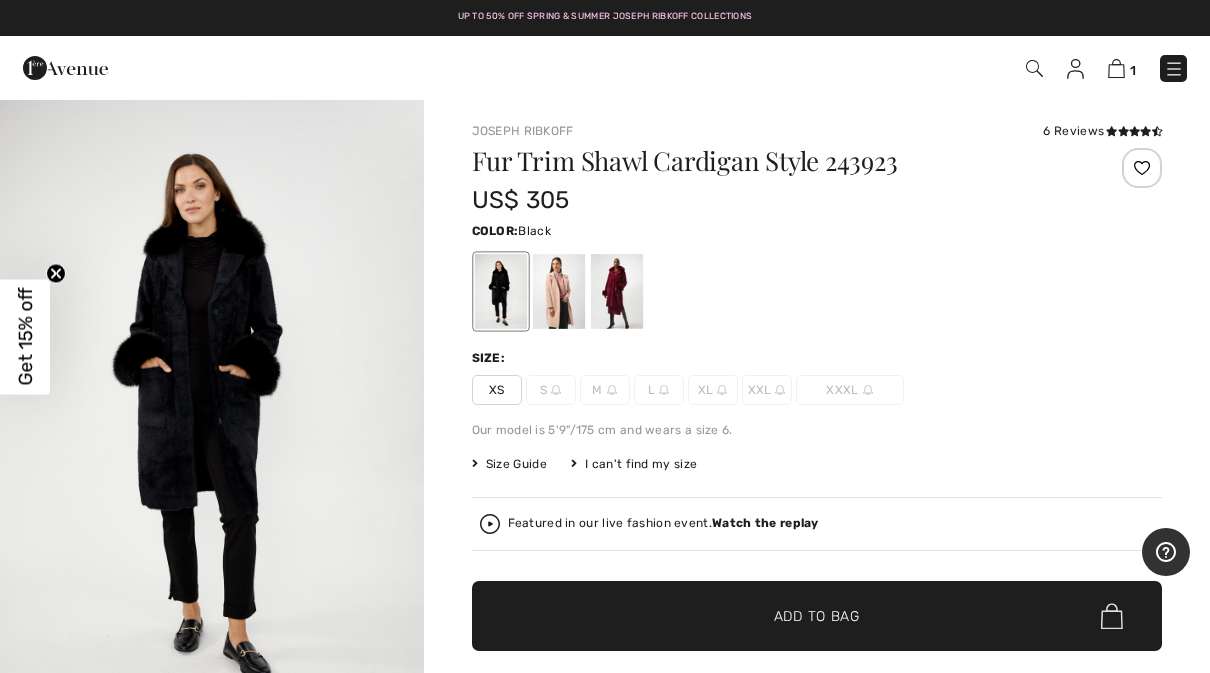click at bounding box center [500, 291] 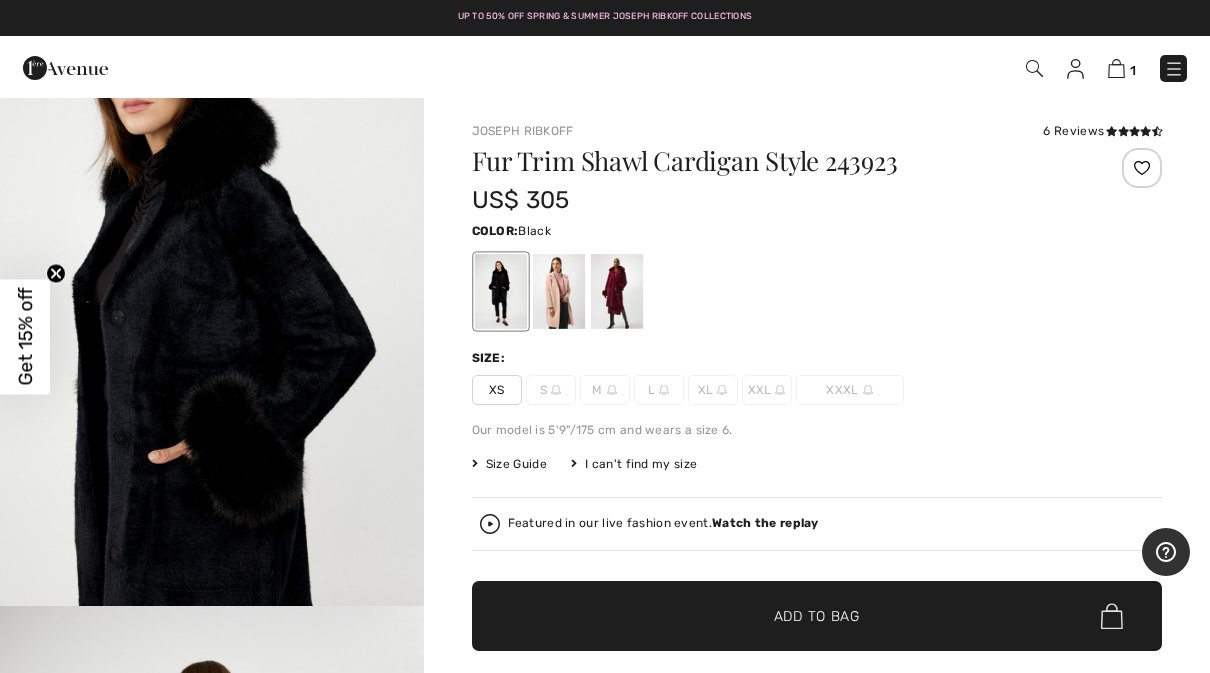 scroll, scrollTop: 2158, scrollLeft: 0, axis: vertical 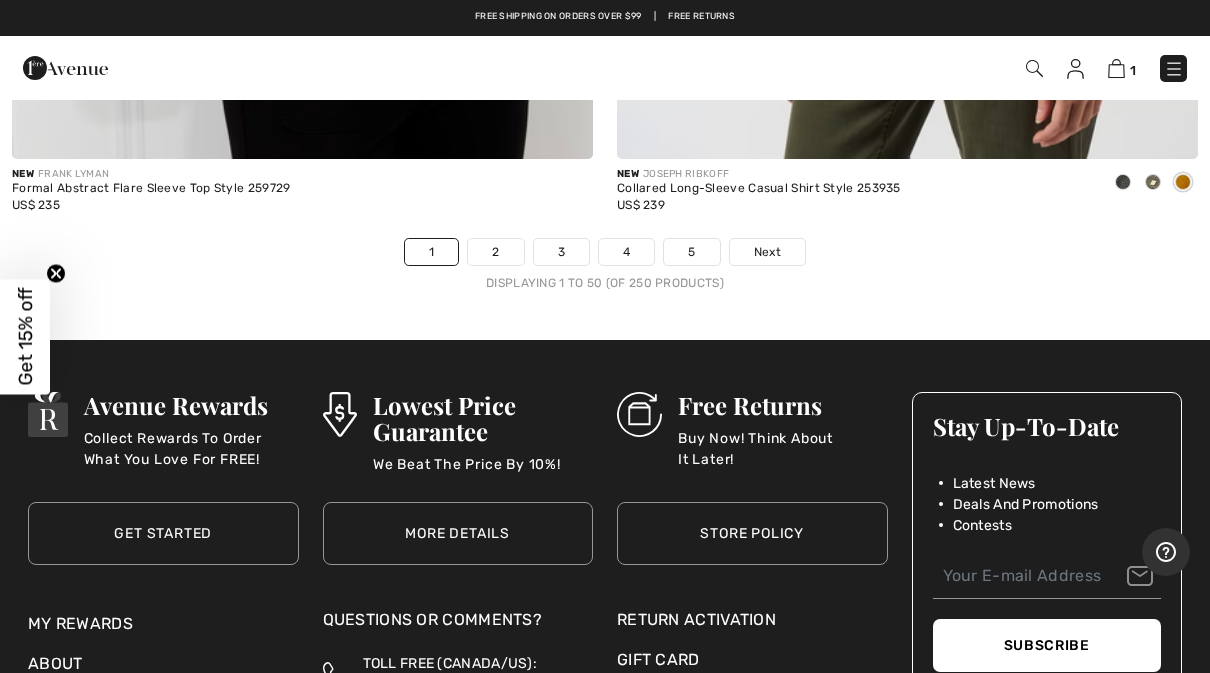 click on "2" at bounding box center [495, 252] 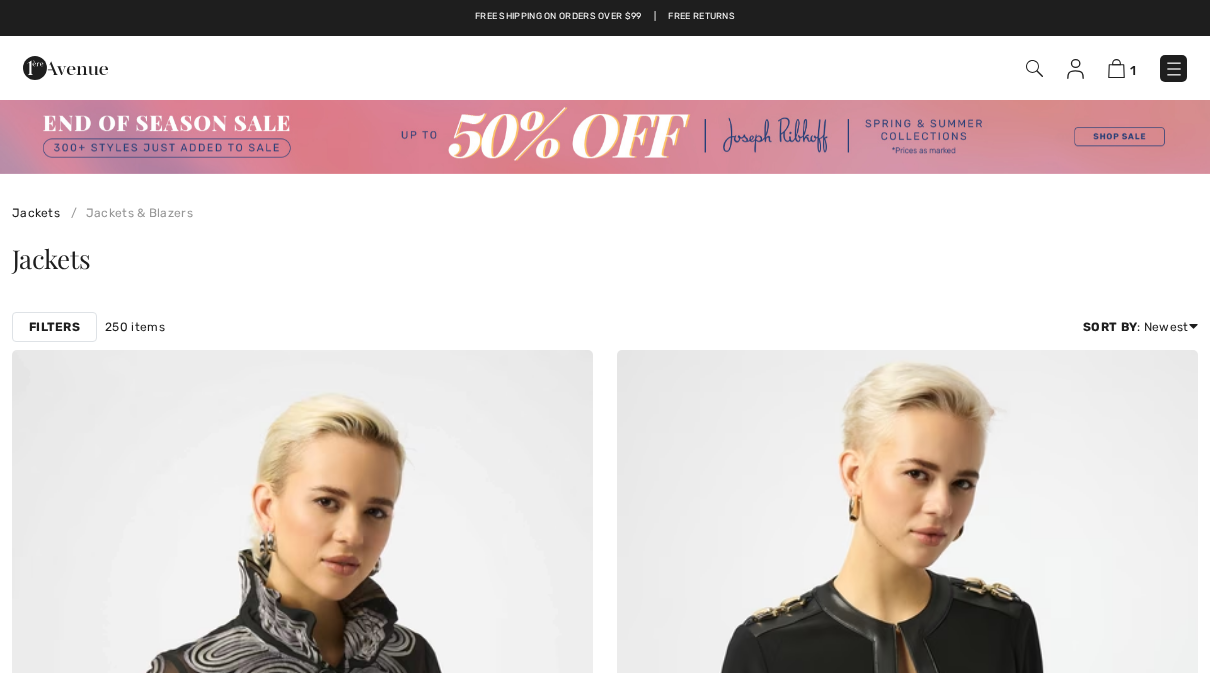 scroll, scrollTop: 0, scrollLeft: 0, axis: both 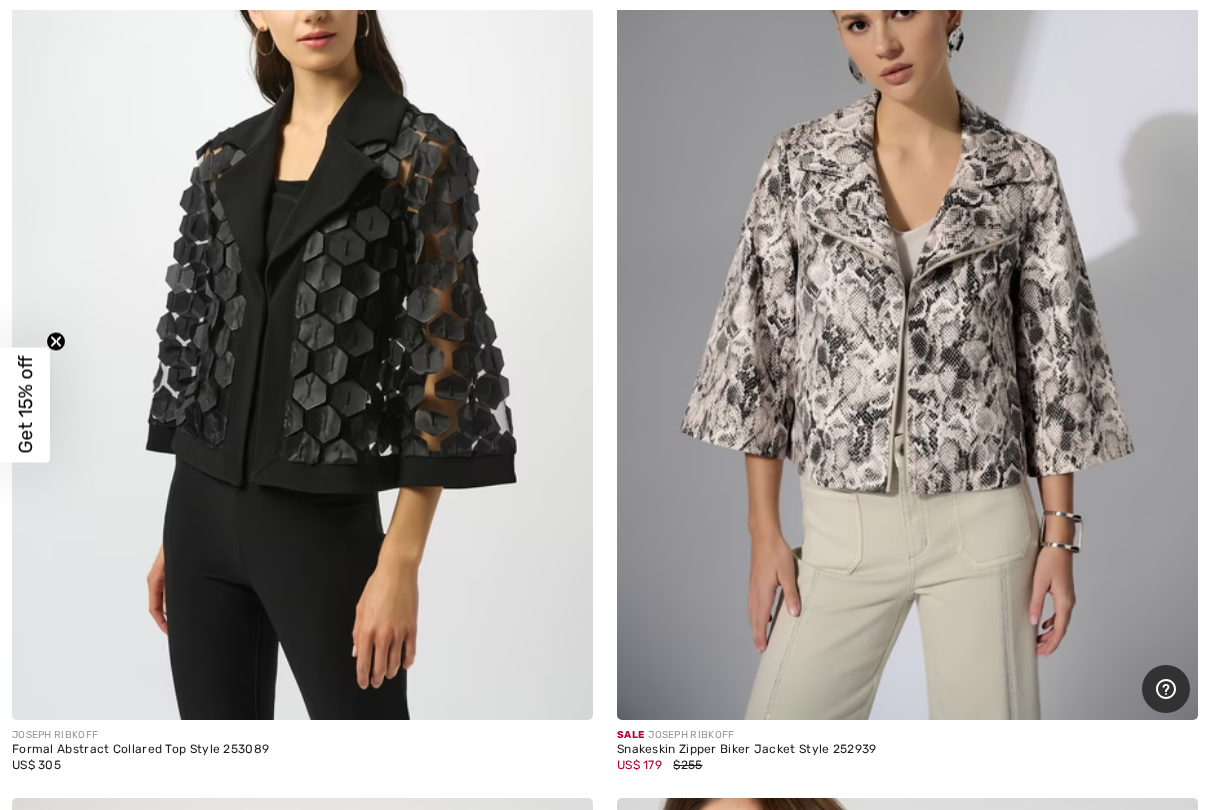 click at bounding box center [302, 284] 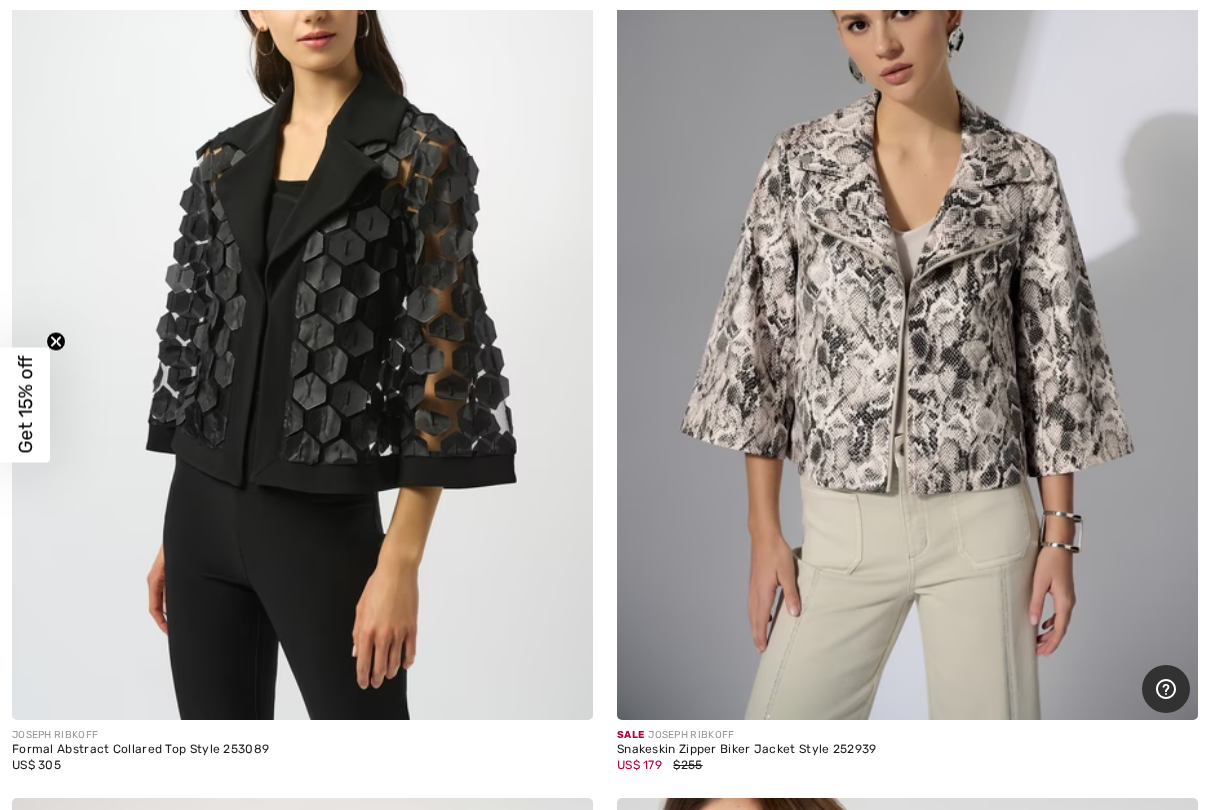 click at bounding box center (302, 284) 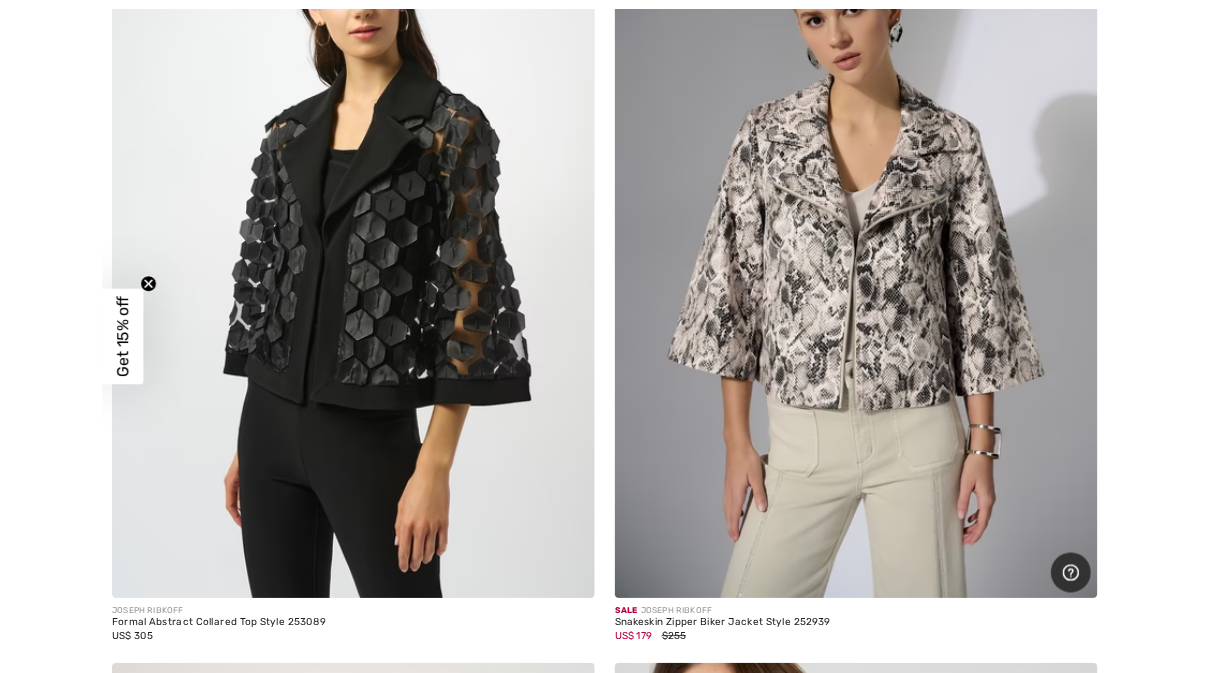 scroll, scrollTop: 19220, scrollLeft: 0, axis: vertical 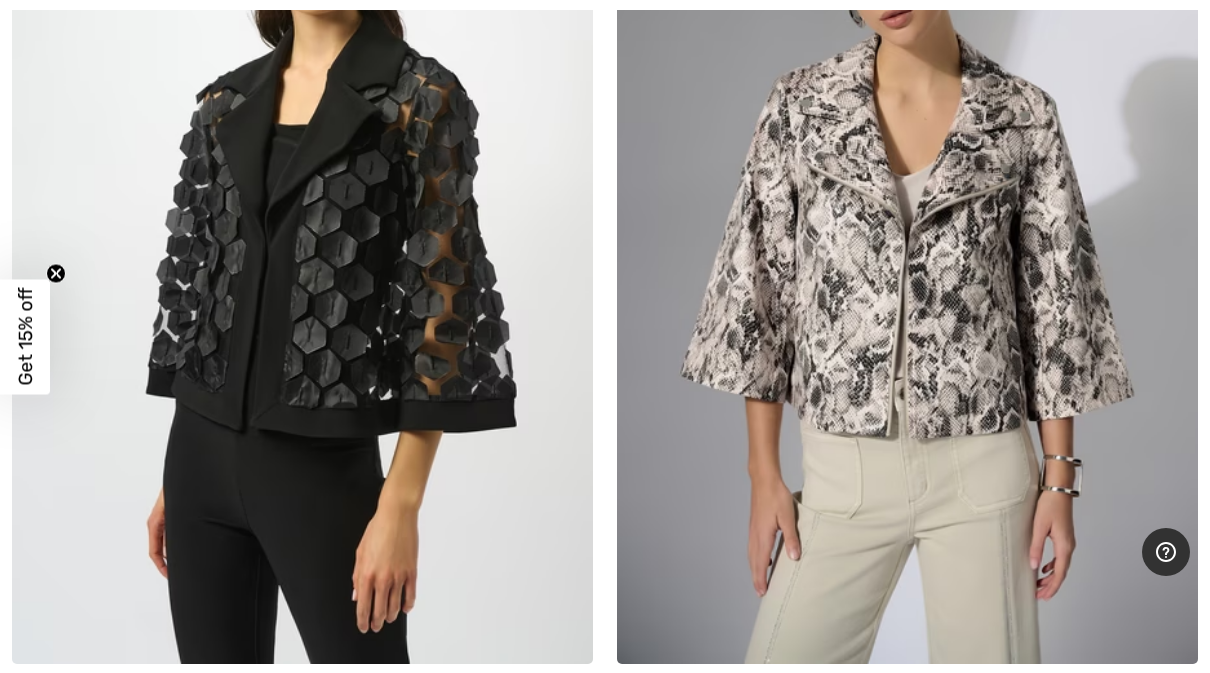 click at bounding box center [302, 228] 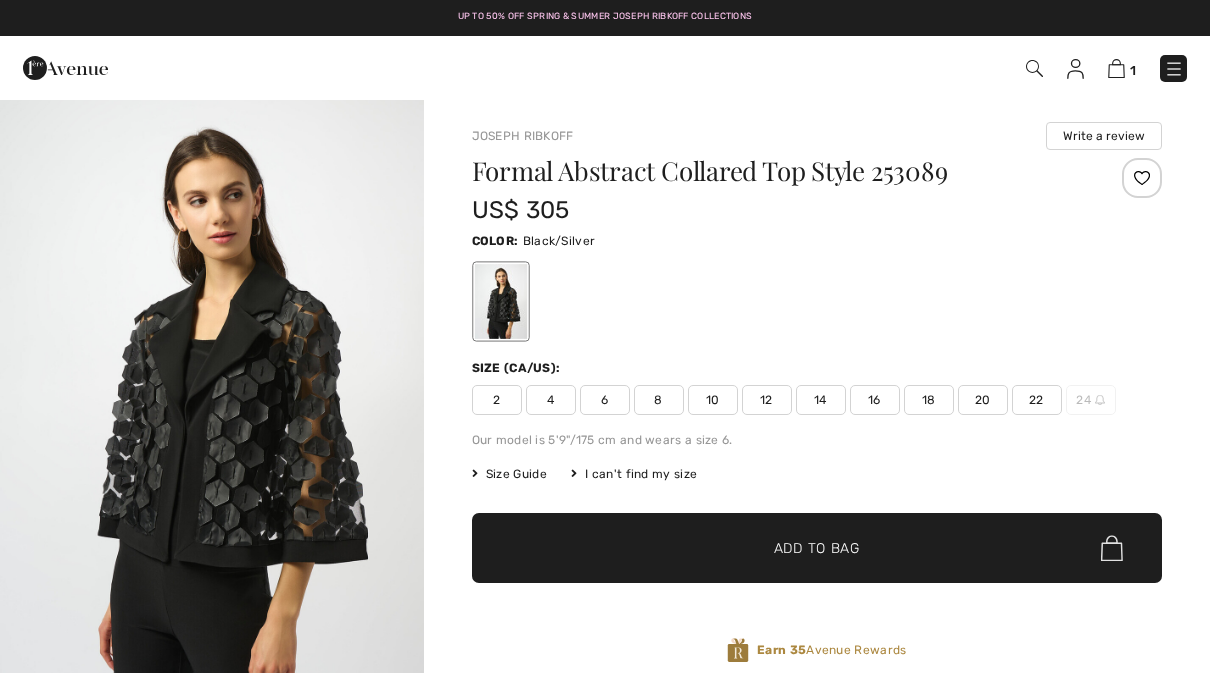 scroll, scrollTop: 0, scrollLeft: 0, axis: both 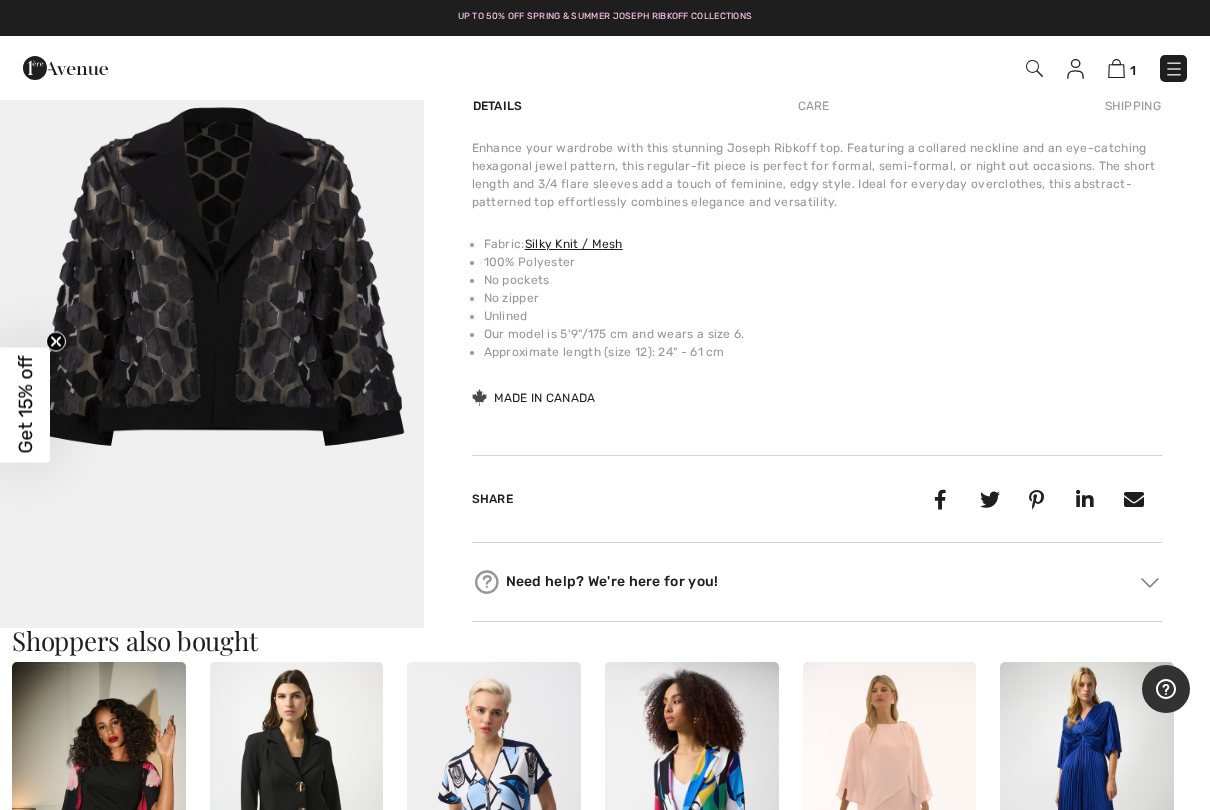 click at bounding box center (212, 309) 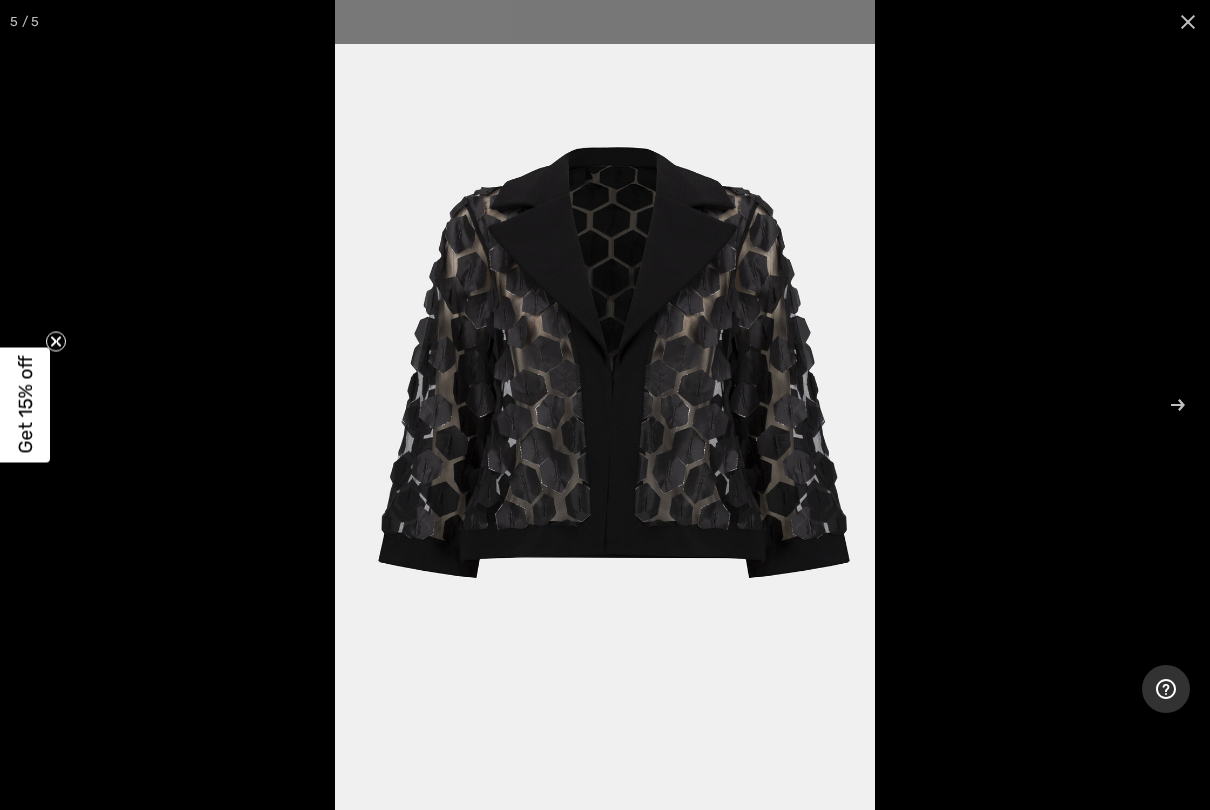 click at bounding box center [605, 405] 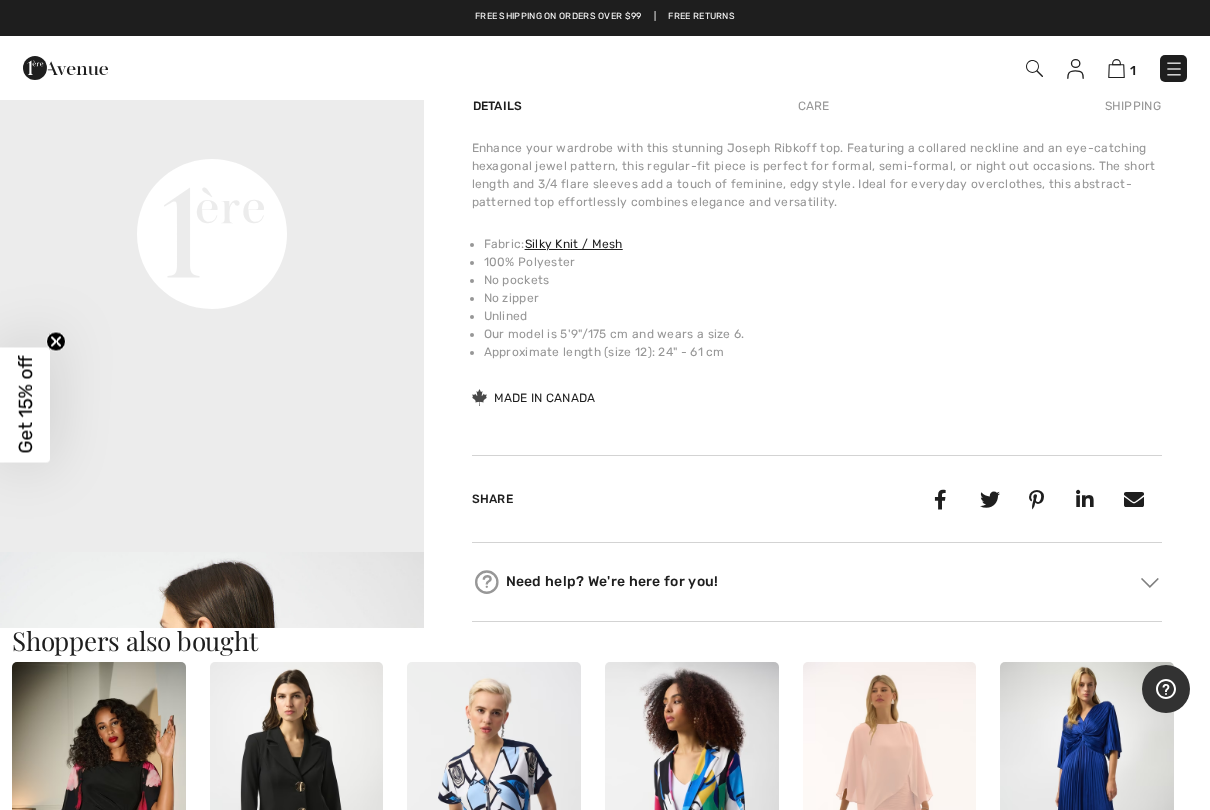 scroll, scrollTop: 132, scrollLeft: 0, axis: vertical 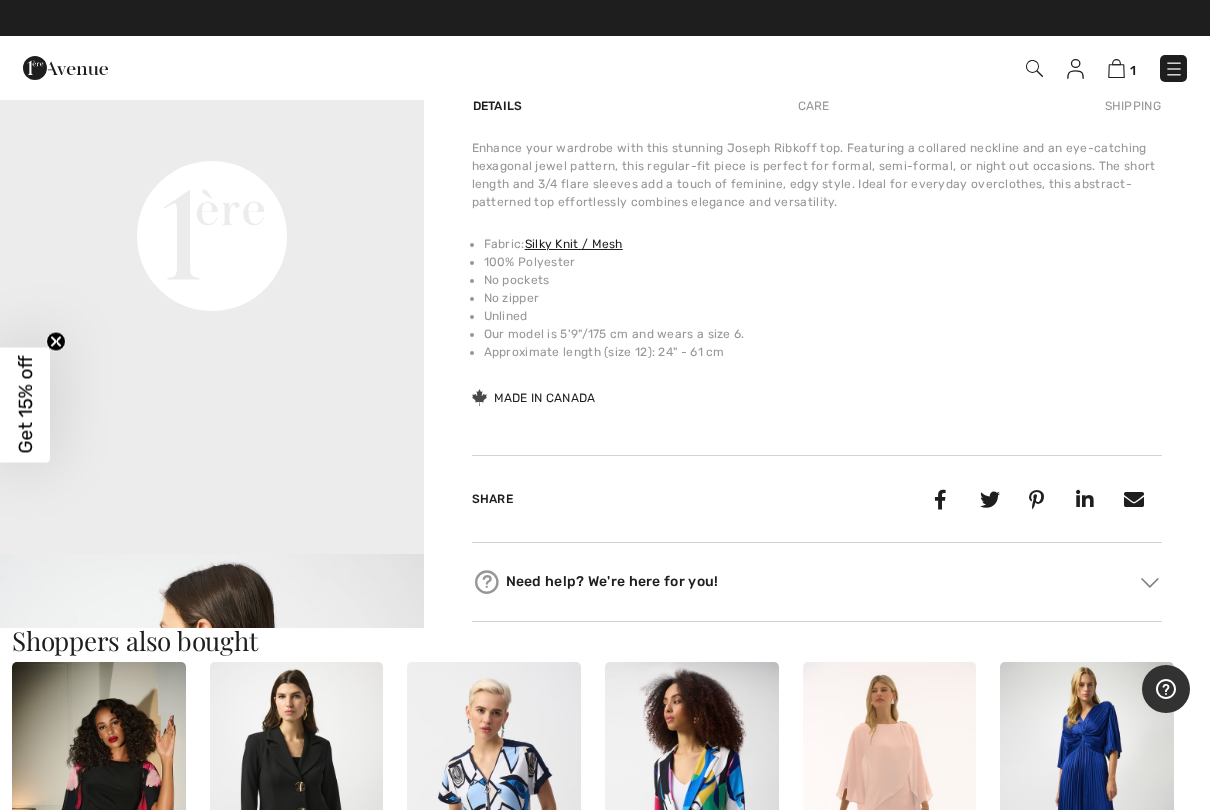 click on "Your browser does not support the video tag." at bounding box center [212, 25] 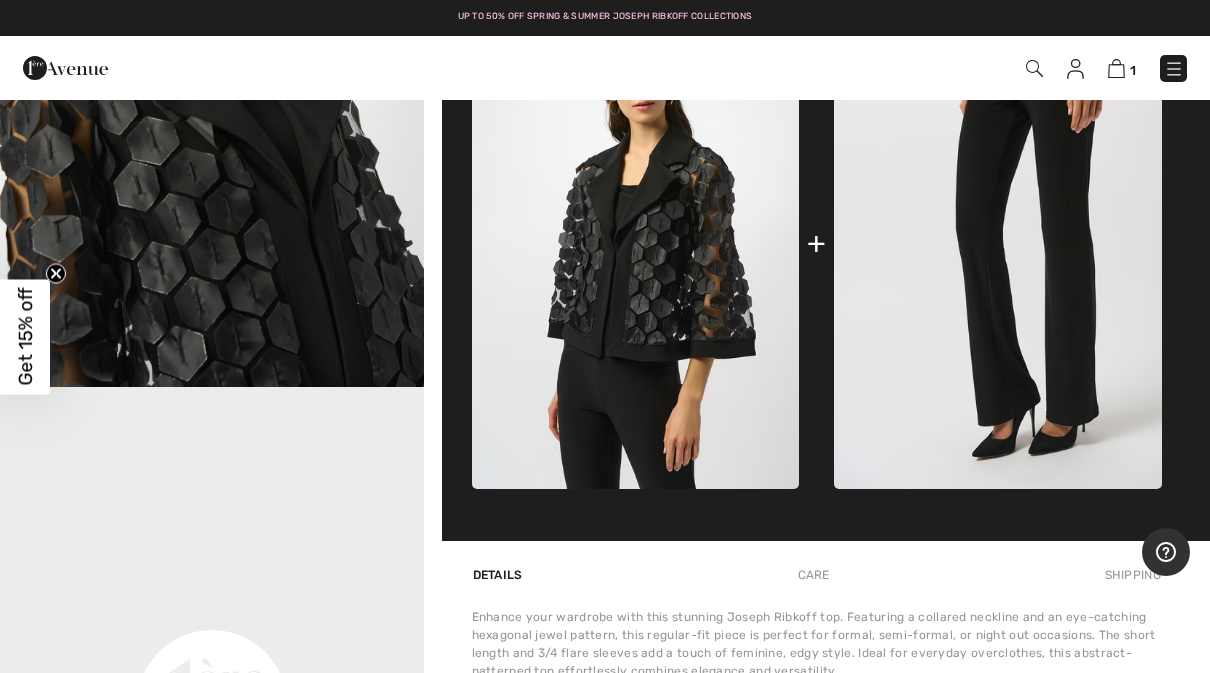 scroll, scrollTop: 801, scrollLeft: 0, axis: vertical 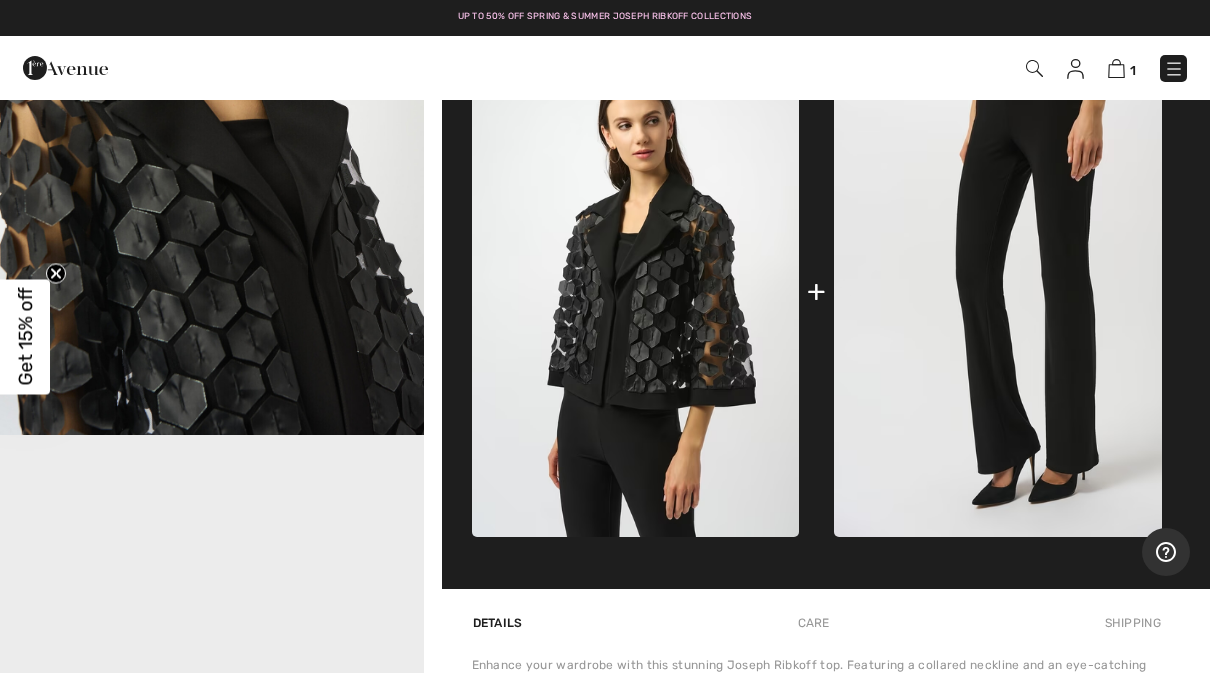 click at bounding box center (998, 291) 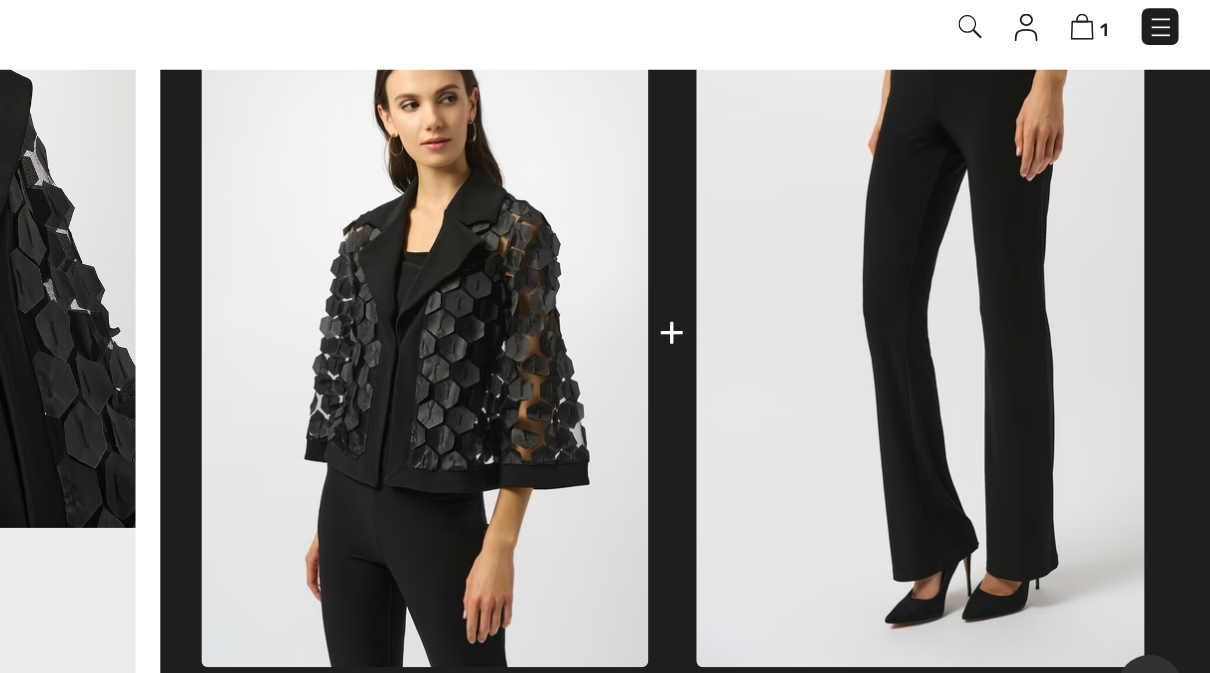 click at bounding box center [998, 291] 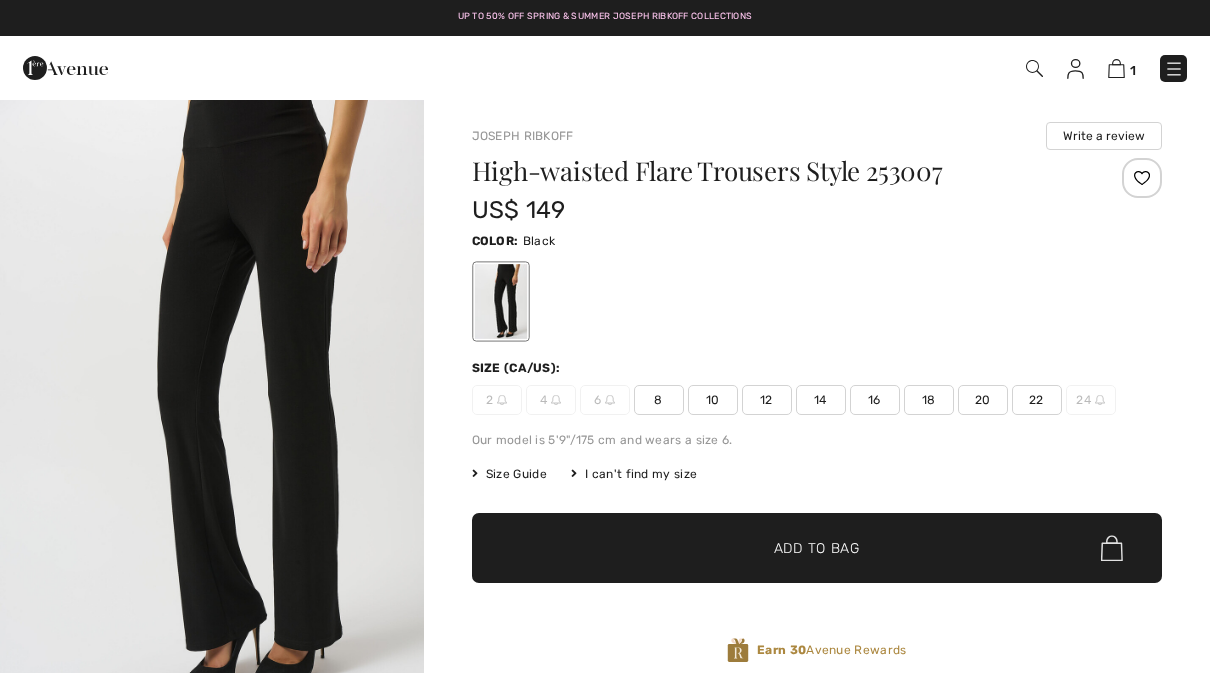 scroll, scrollTop: 0, scrollLeft: 0, axis: both 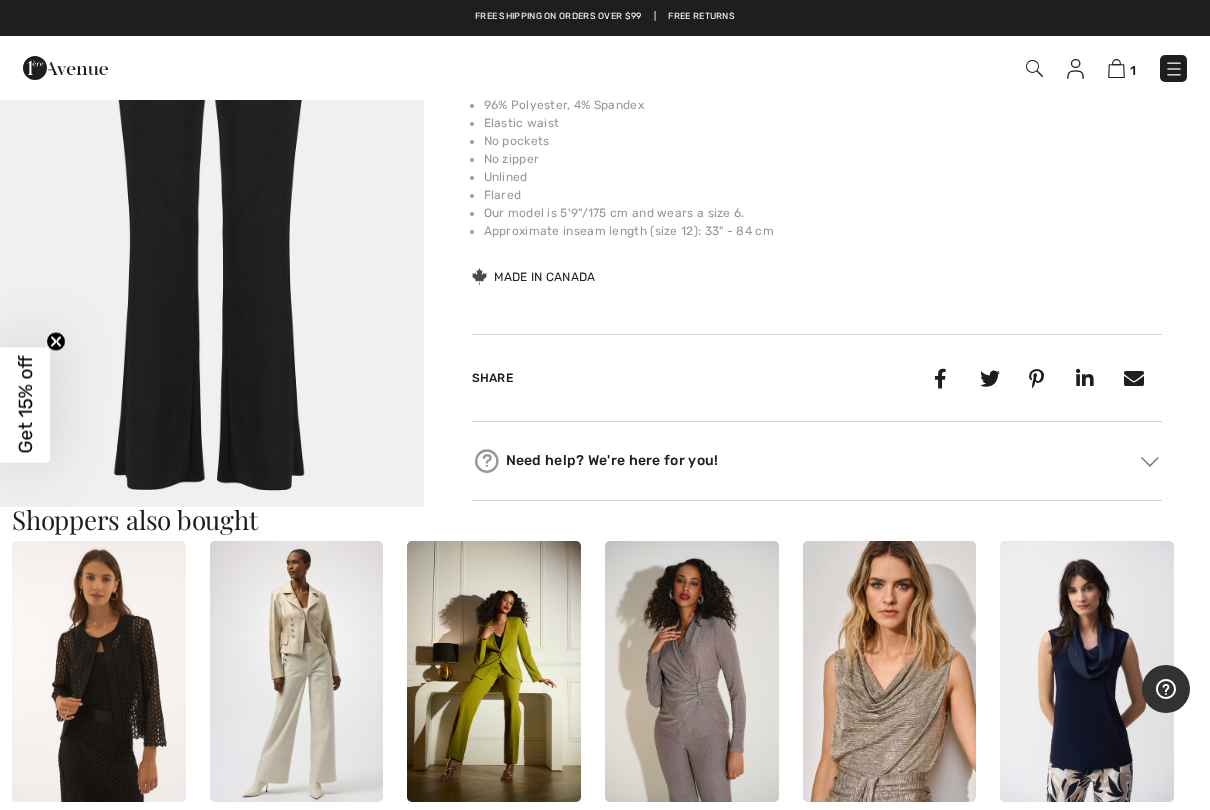 click at bounding box center (212, 189) 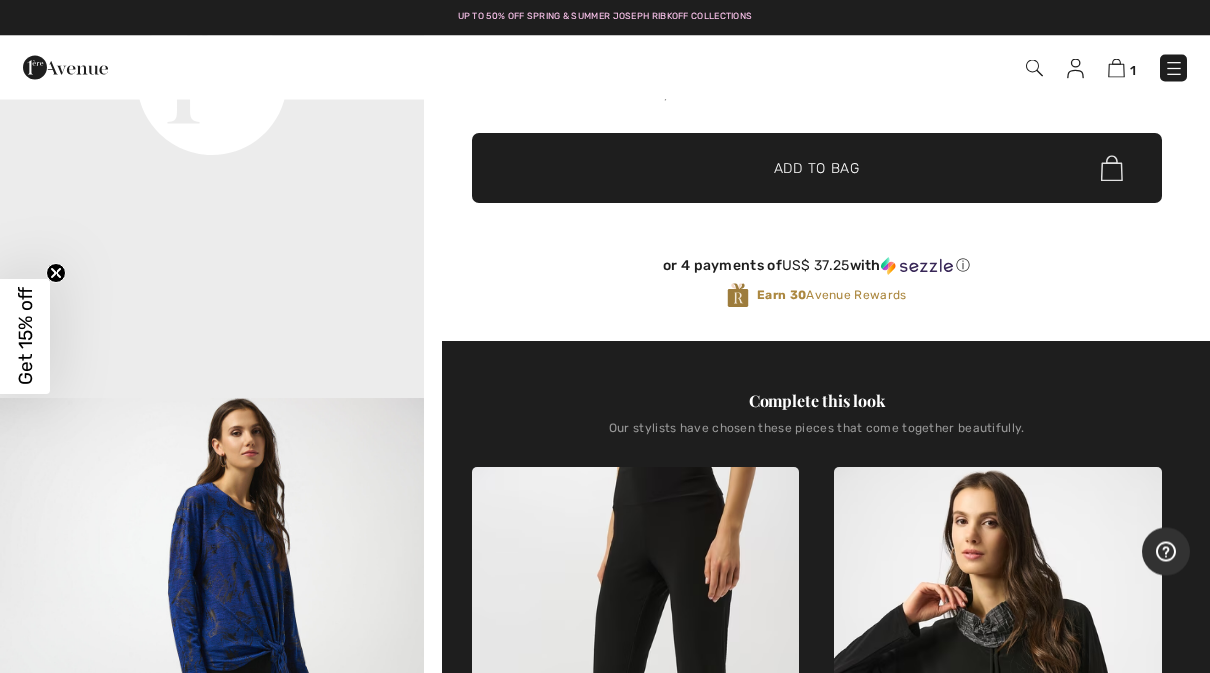 scroll, scrollTop: 372, scrollLeft: 0, axis: vertical 